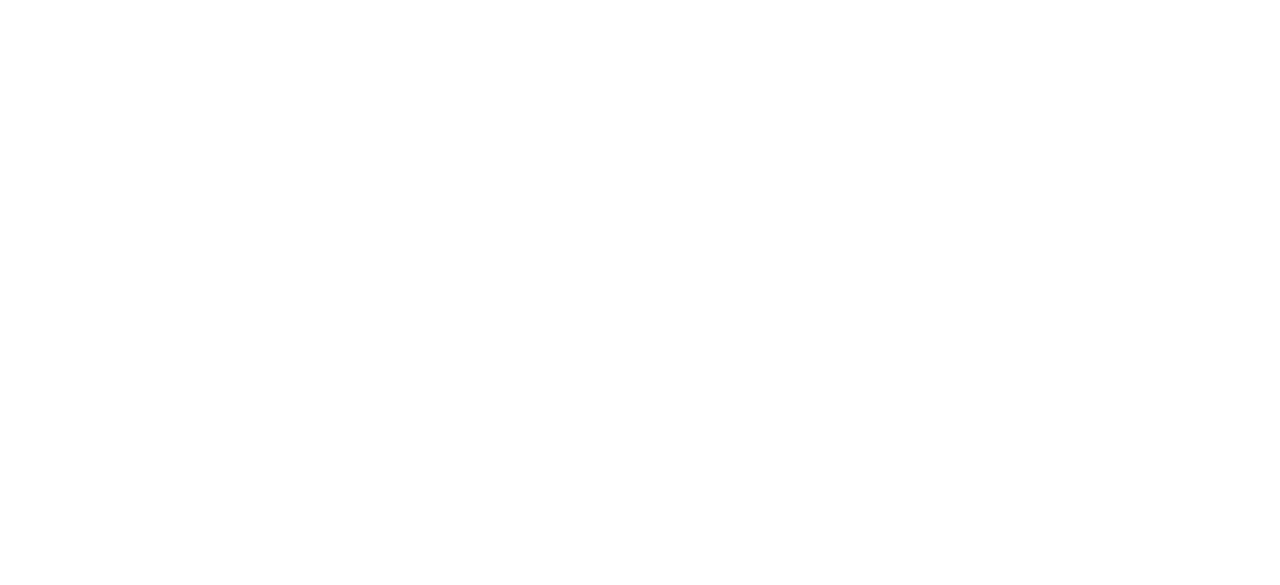 scroll, scrollTop: 0, scrollLeft: 0, axis: both 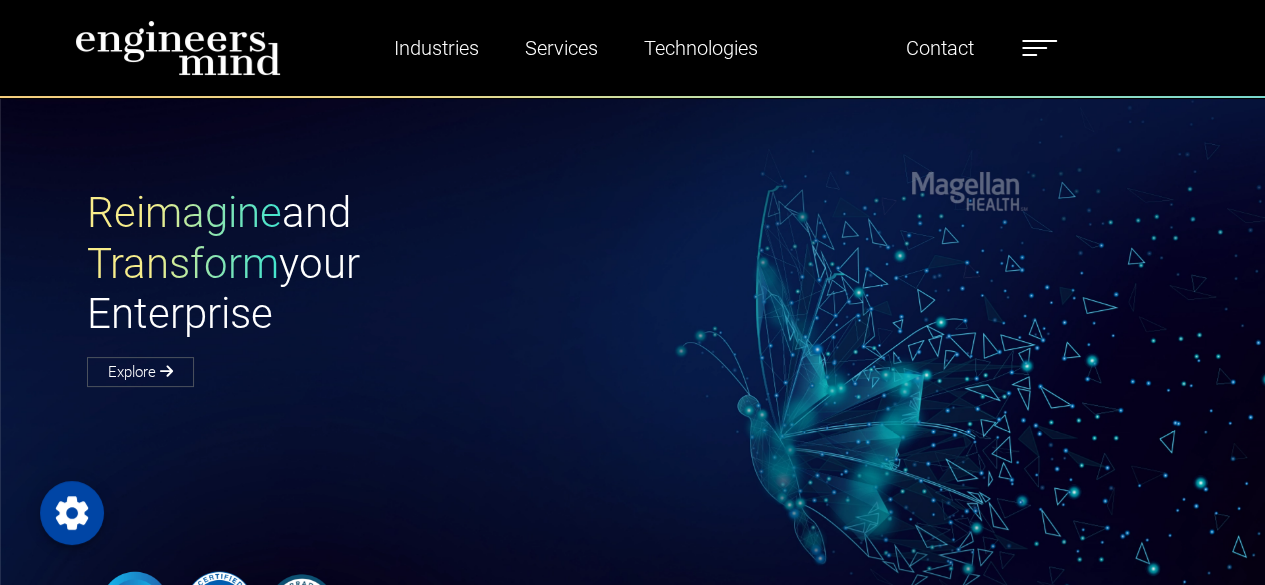 type on "*********" 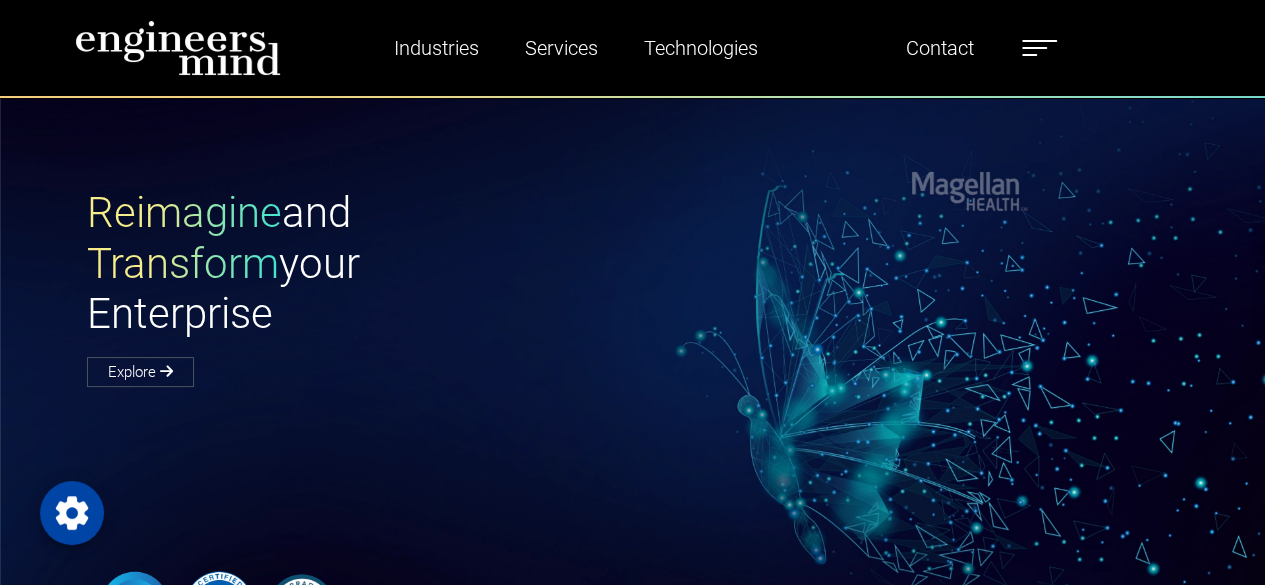 click at bounding box center (1461, 372) 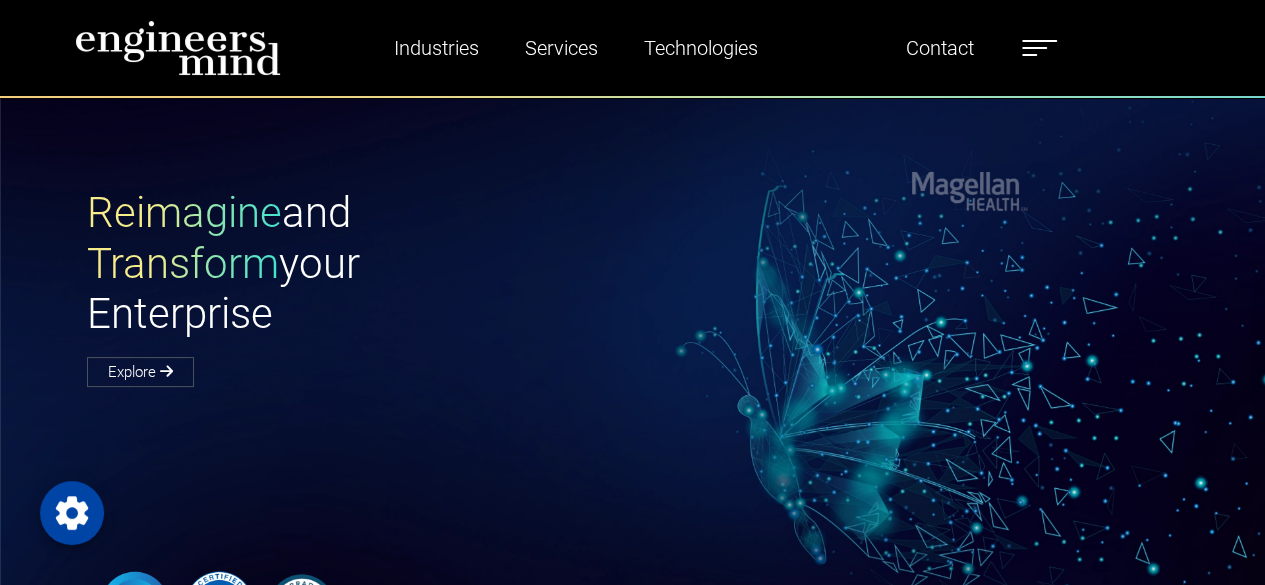 click on "Blogs" at bounding box center (1461, 306) 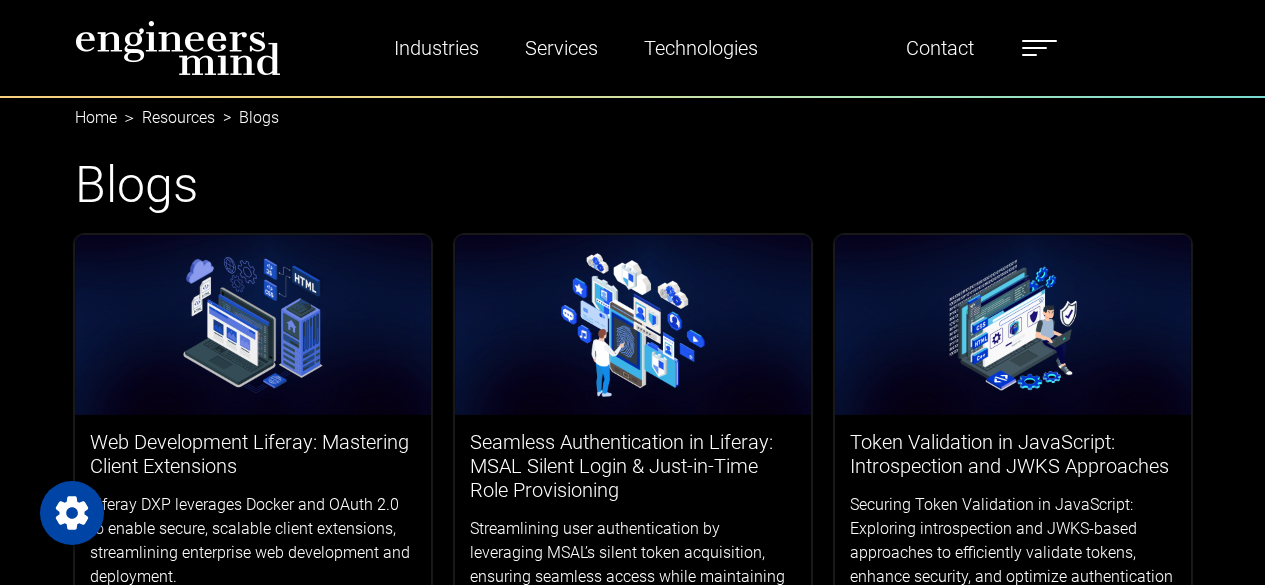 scroll, scrollTop: 0, scrollLeft: 0, axis: both 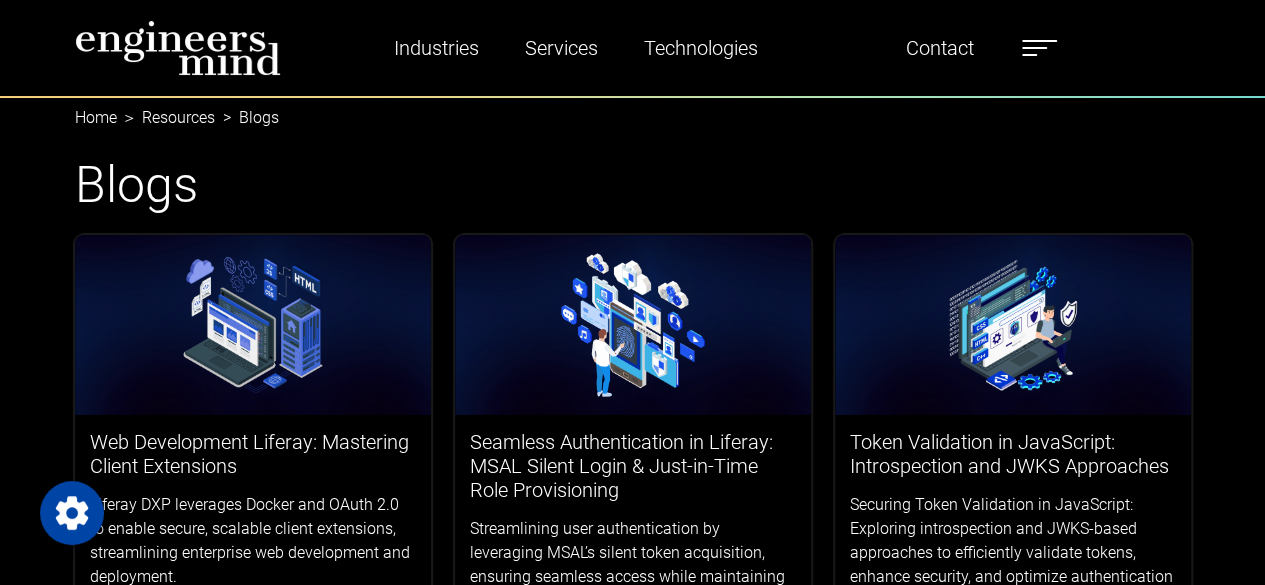 type on "*********" 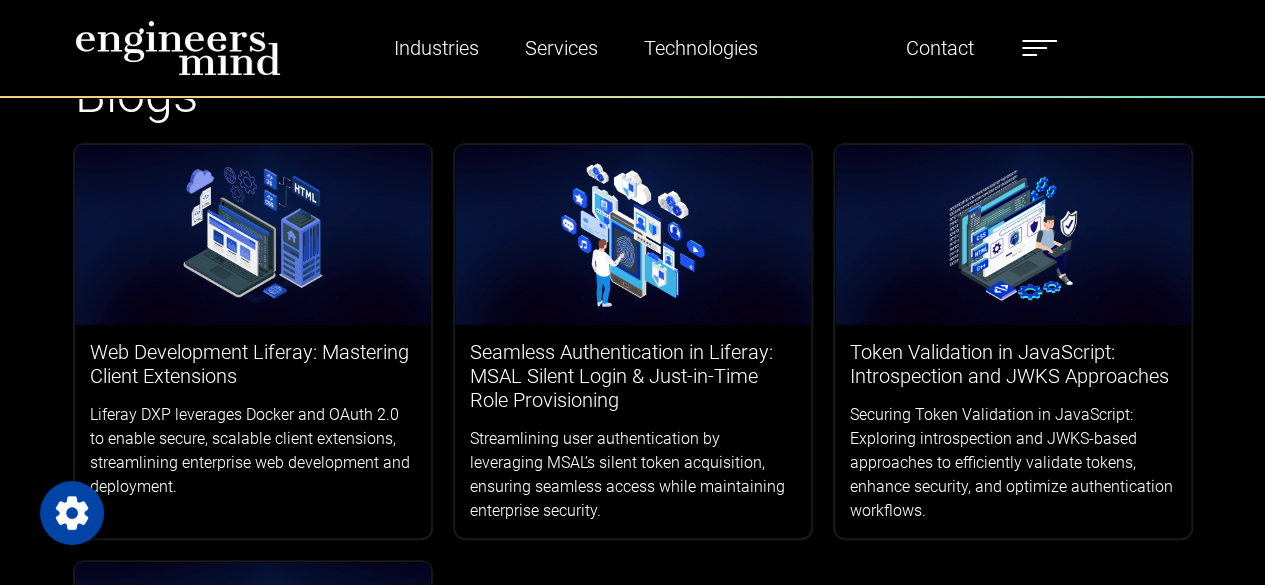 scroll, scrollTop: 0, scrollLeft: 0, axis: both 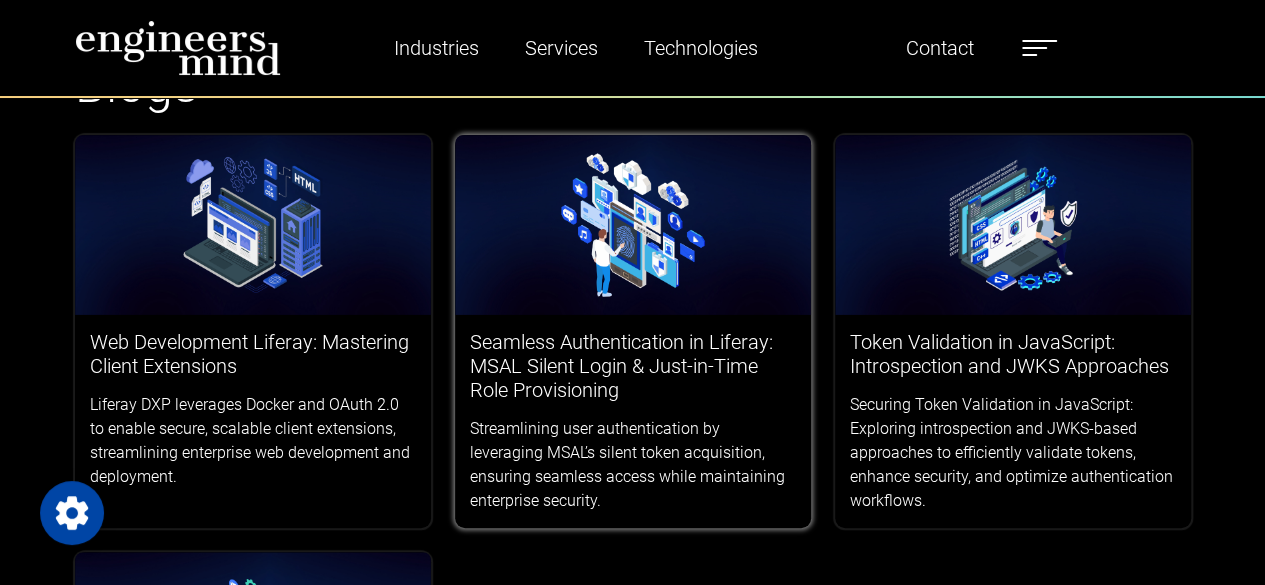 click on "Seamless Authentication in Liferay: MSAL Silent Login & Just-in-Time Role Provisioning" at bounding box center [633, 366] 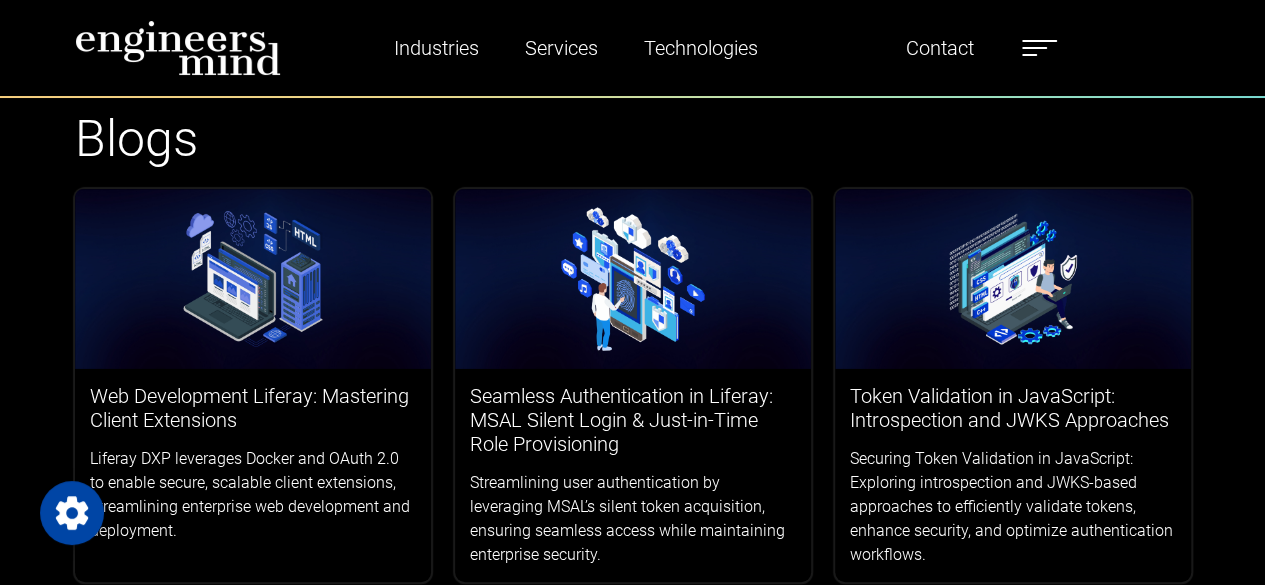 scroll, scrollTop: 0, scrollLeft: 0, axis: both 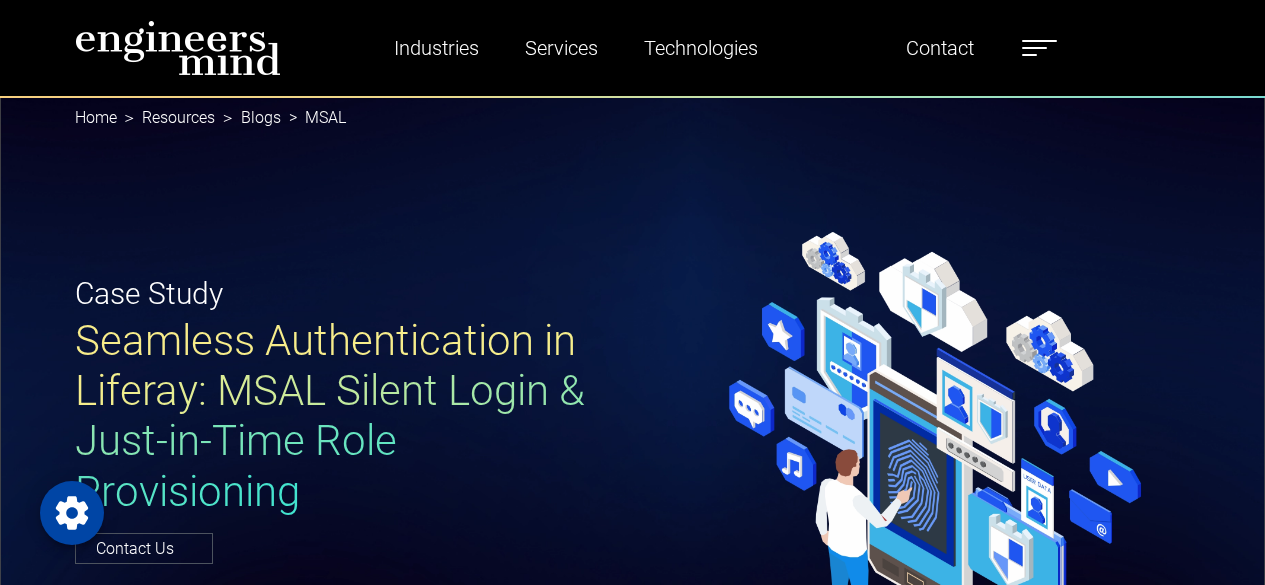select on "*****" 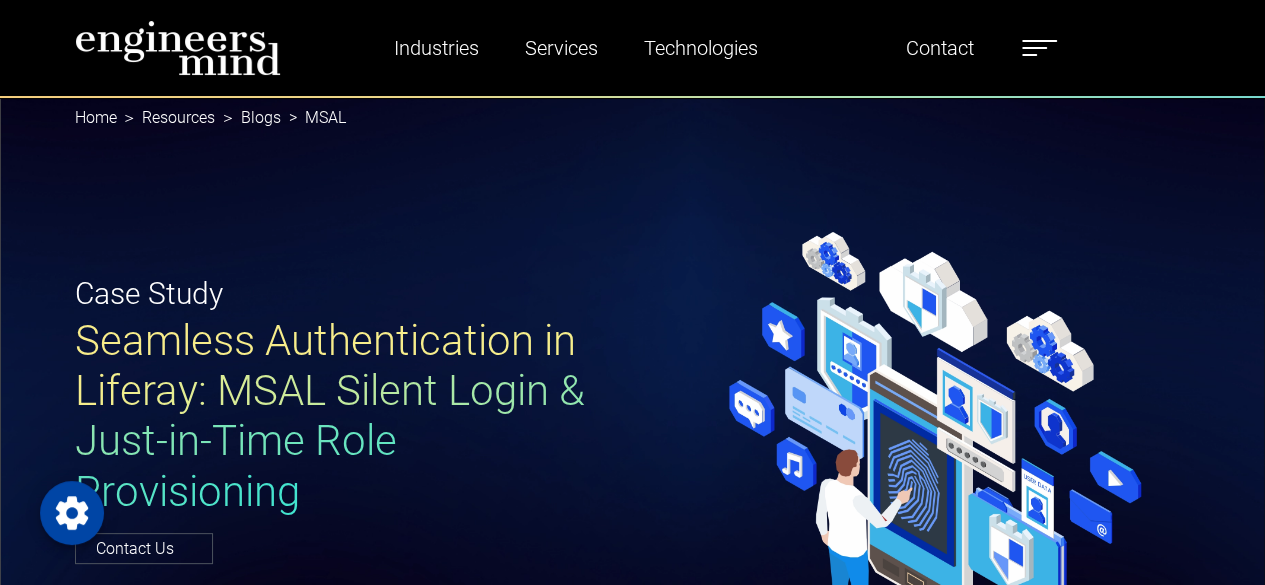 scroll, scrollTop: 0, scrollLeft: 0, axis: both 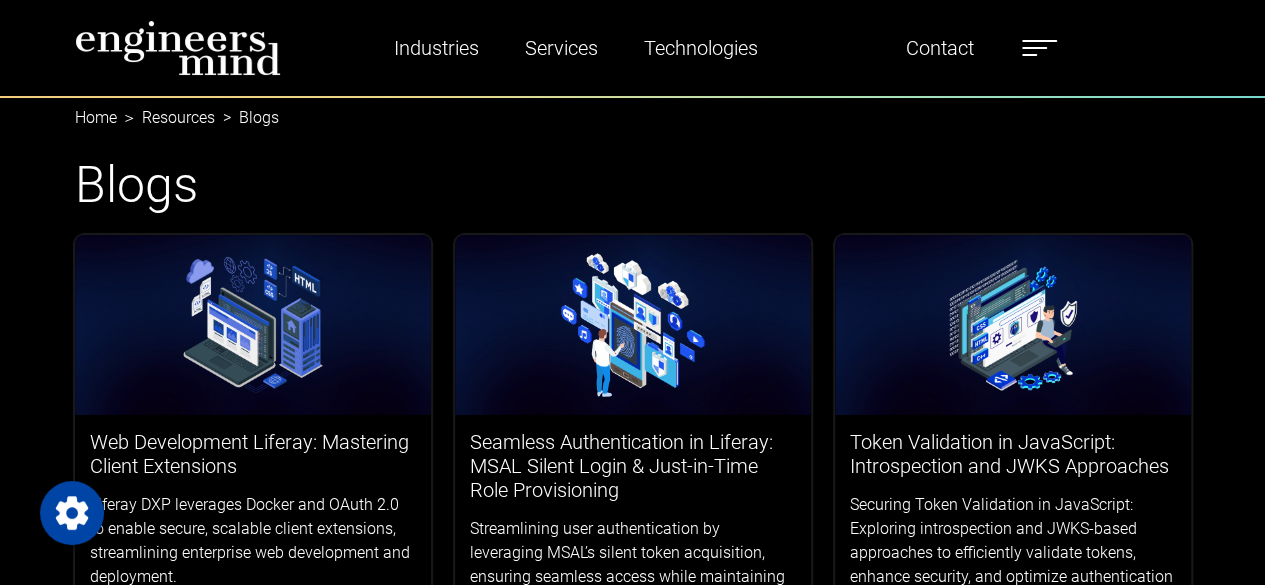 type on "*********" 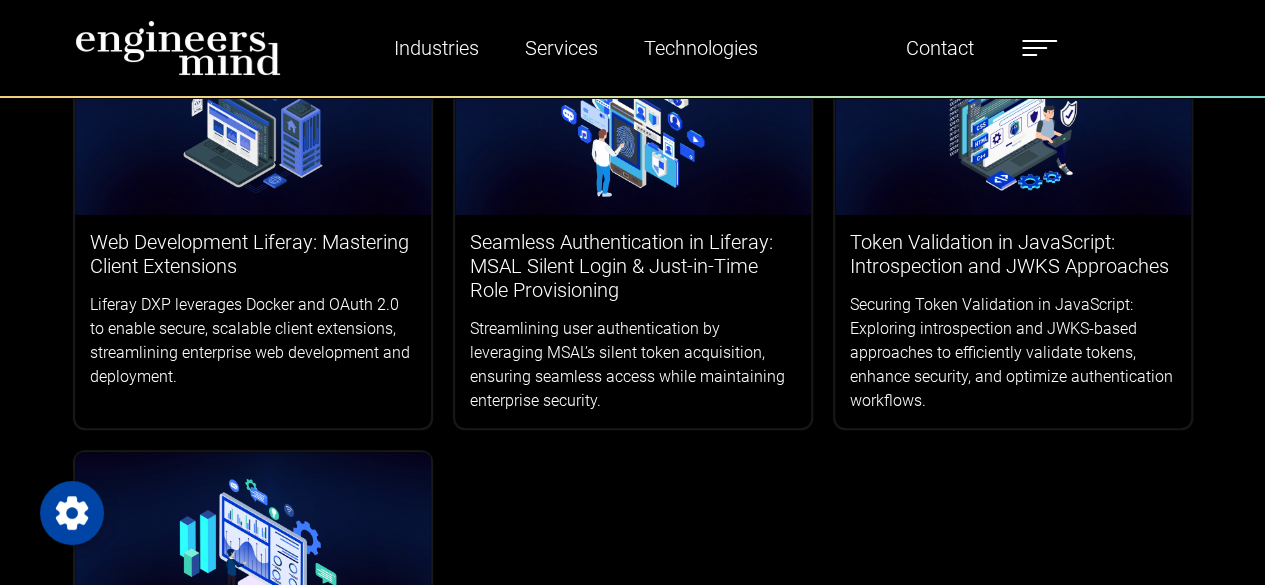 scroll, scrollTop: 100, scrollLeft: 0, axis: vertical 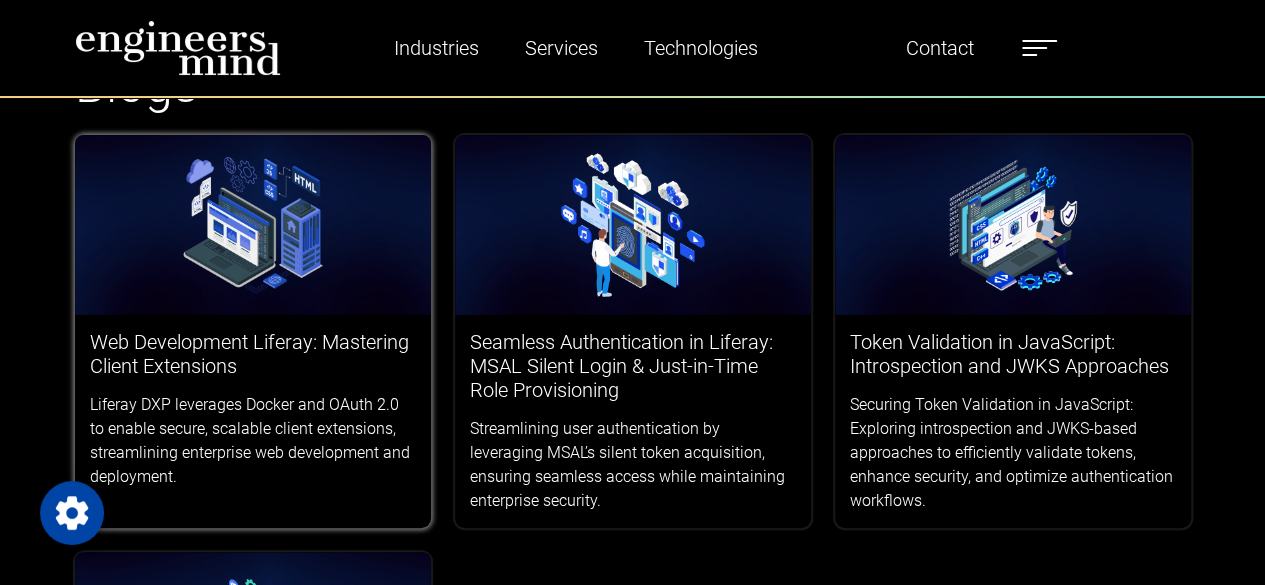 click on "Web Development Liferay: Mastering Client Extensions" at bounding box center (253, 354) 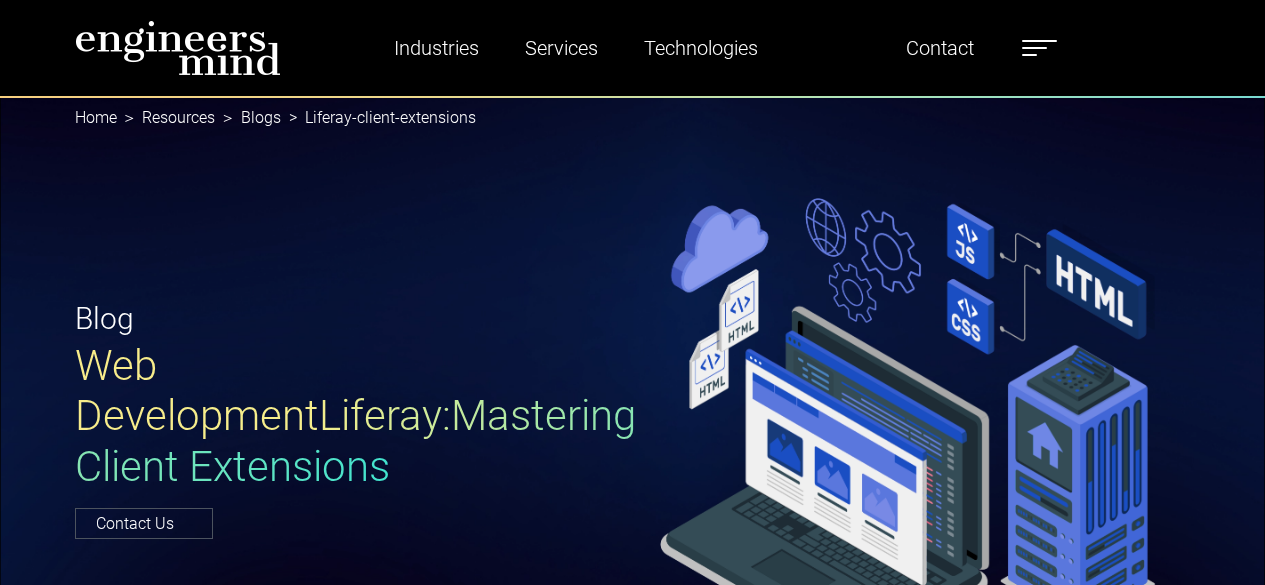 type on "*********" 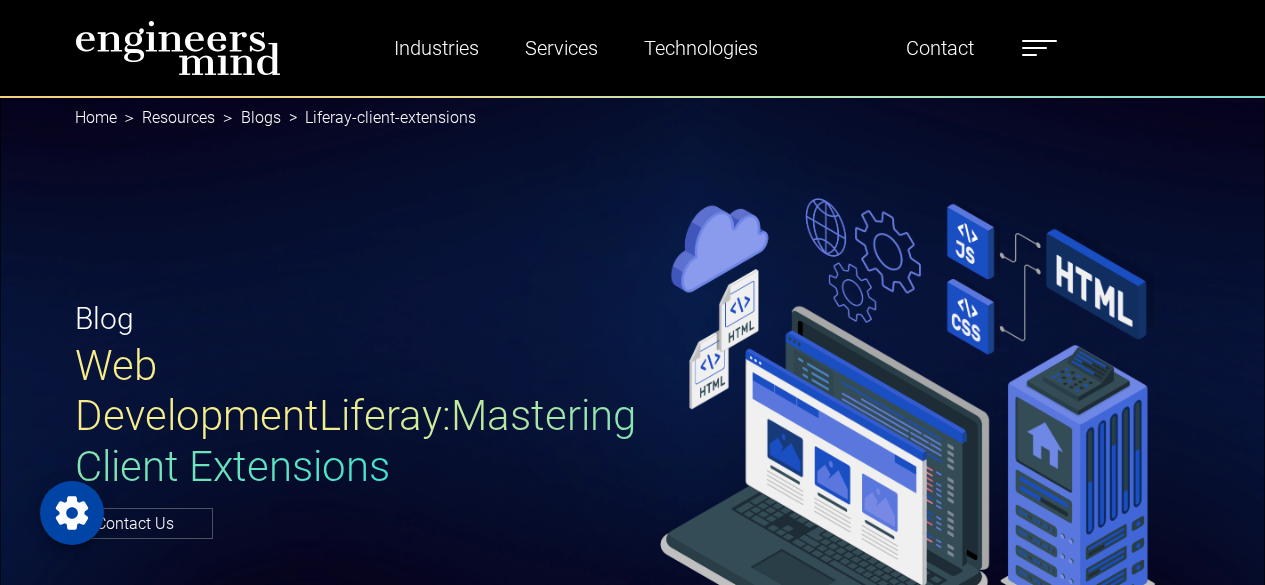 scroll, scrollTop: 0, scrollLeft: 0, axis: both 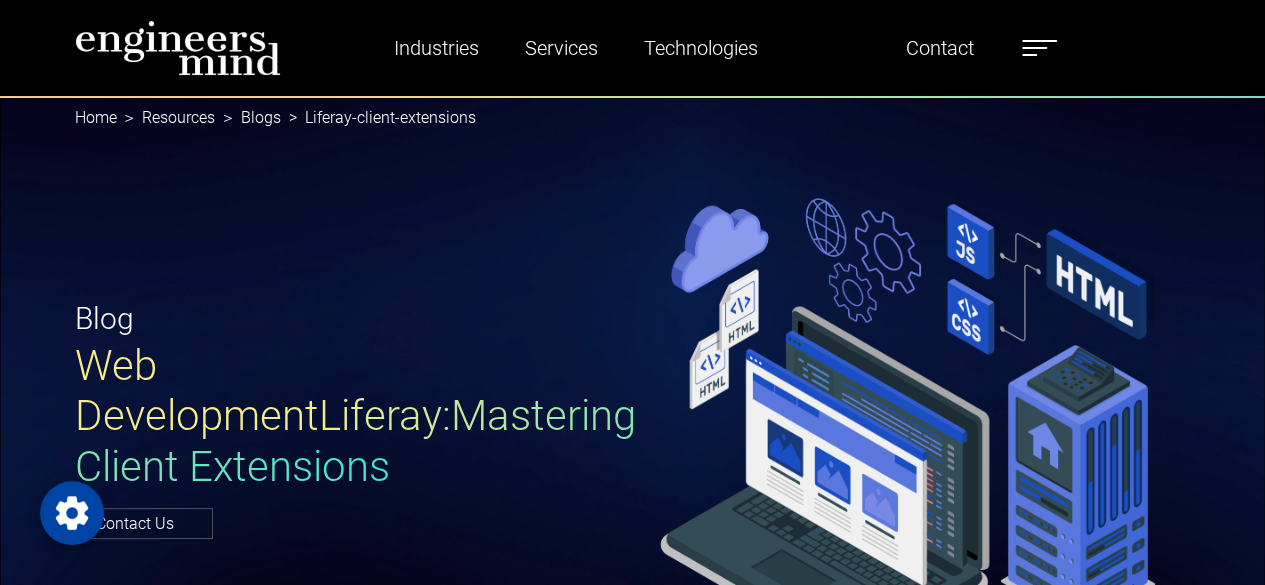 type on "*********" 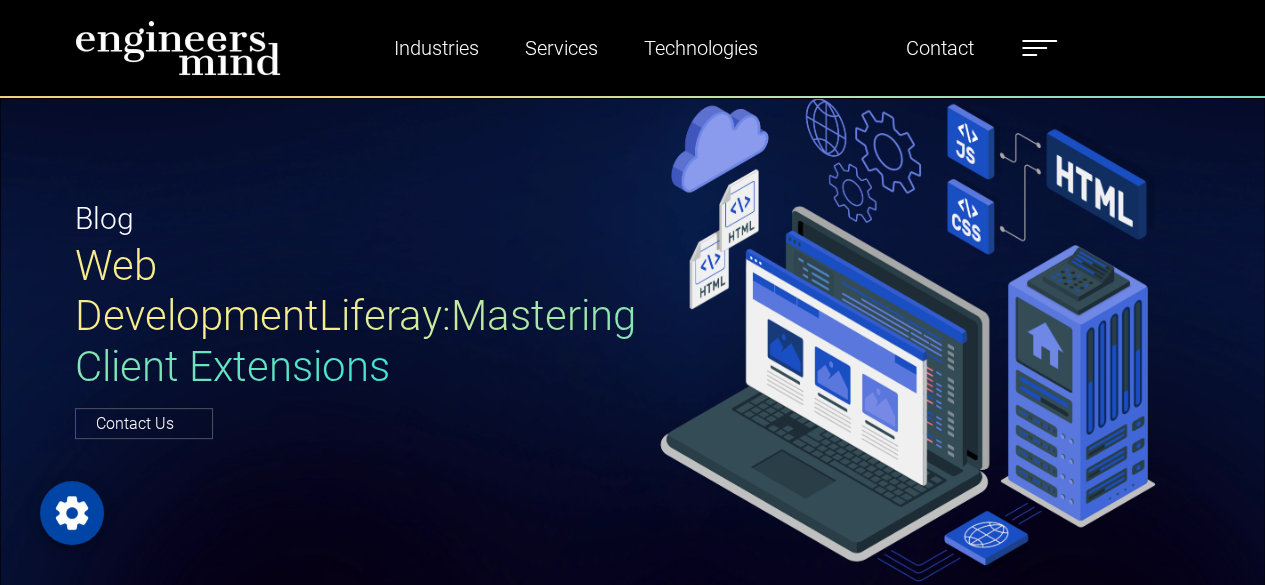 scroll, scrollTop: 0, scrollLeft: 0, axis: both 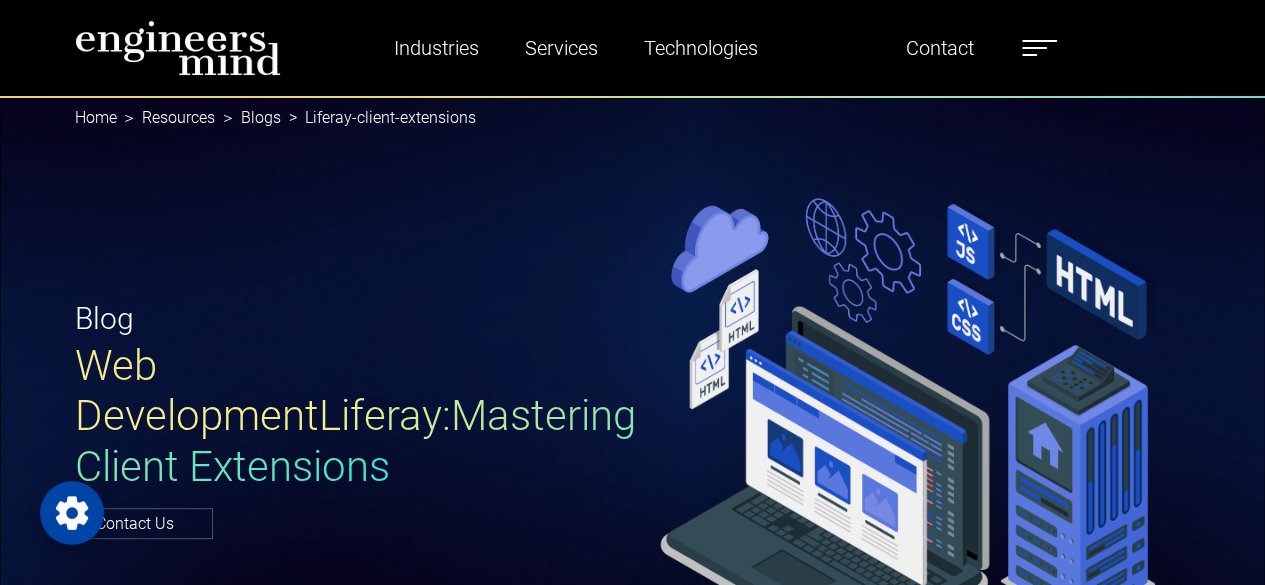 click on "Blogs" at bounding box center (261, 117) 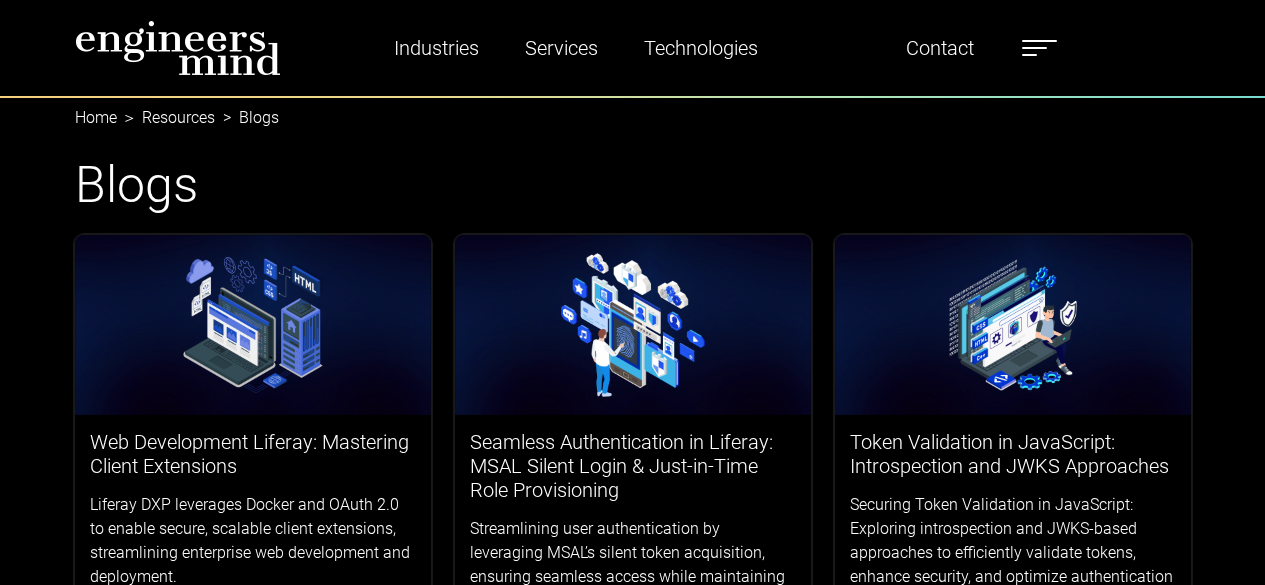 scroll, scrollTop: 0, scrollLeft: 0, axis: both 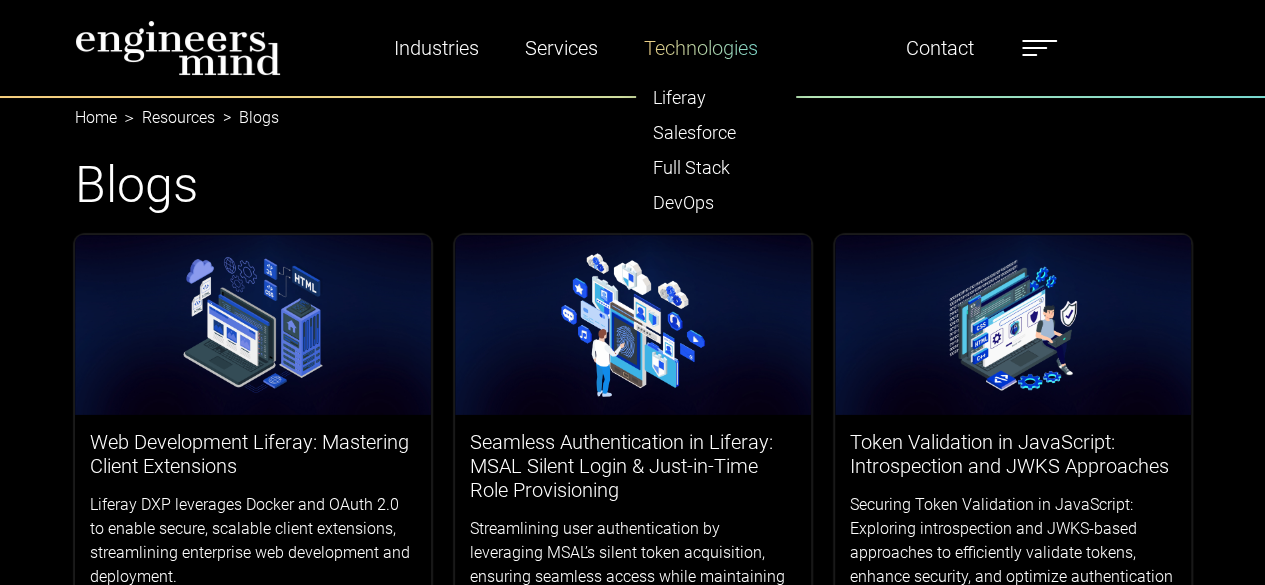type on "*********" 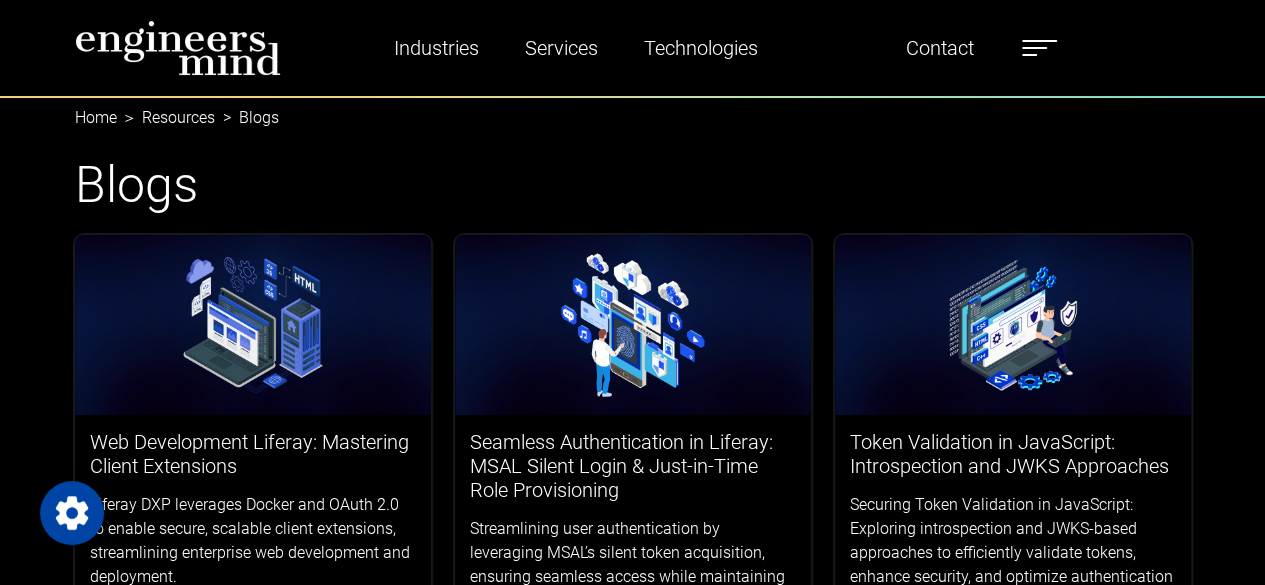 scroll, scrollTop: 0, scrollLeft: 0, axis: both 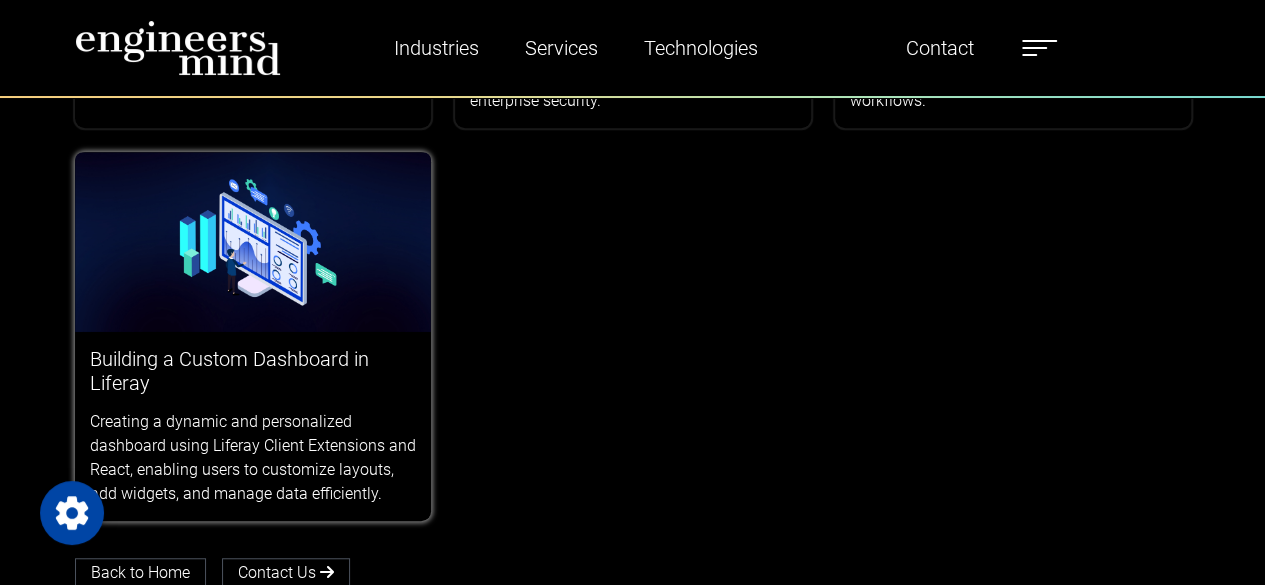 click at bounding box center [253, 242] 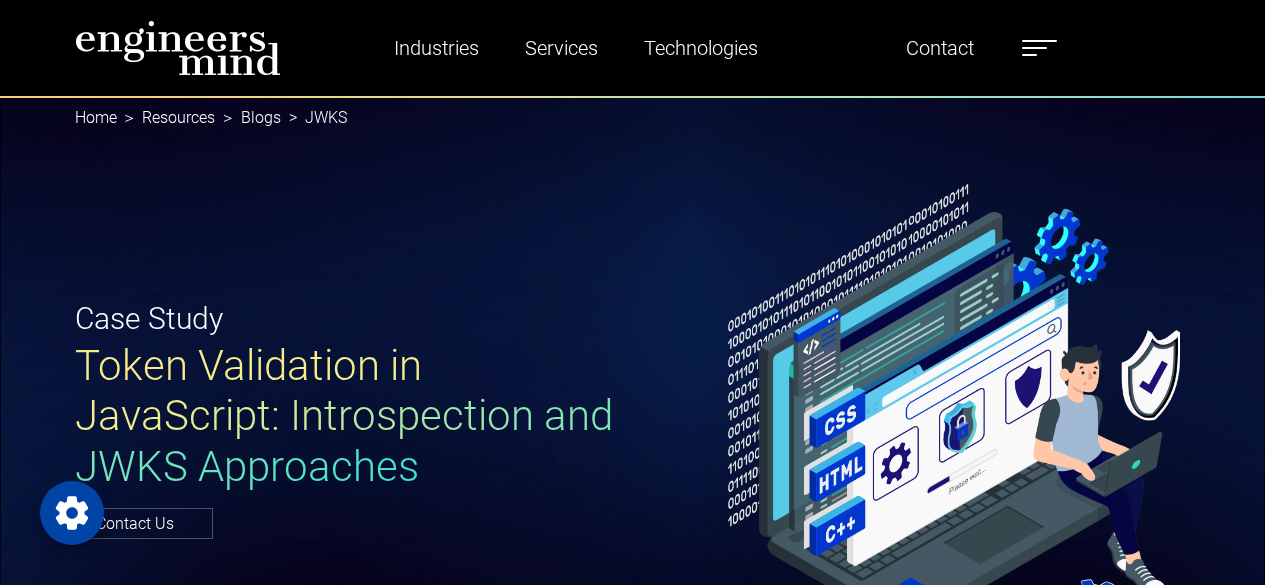 scroll, scrollTop: 0, scrollLeft: 0, axis: both 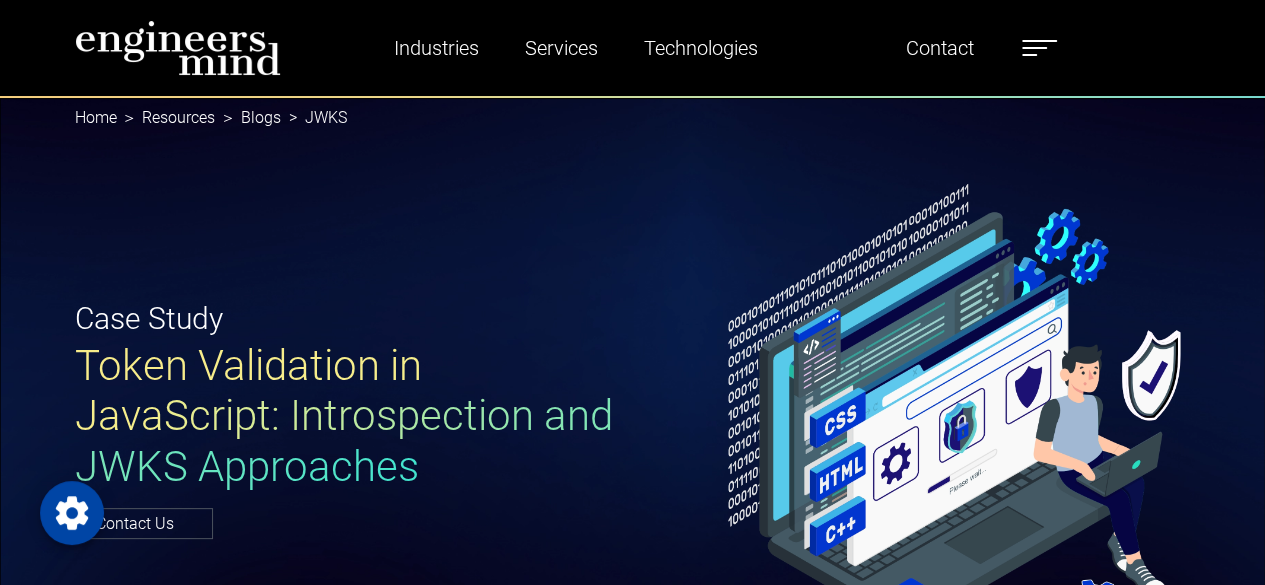 type on "*********" 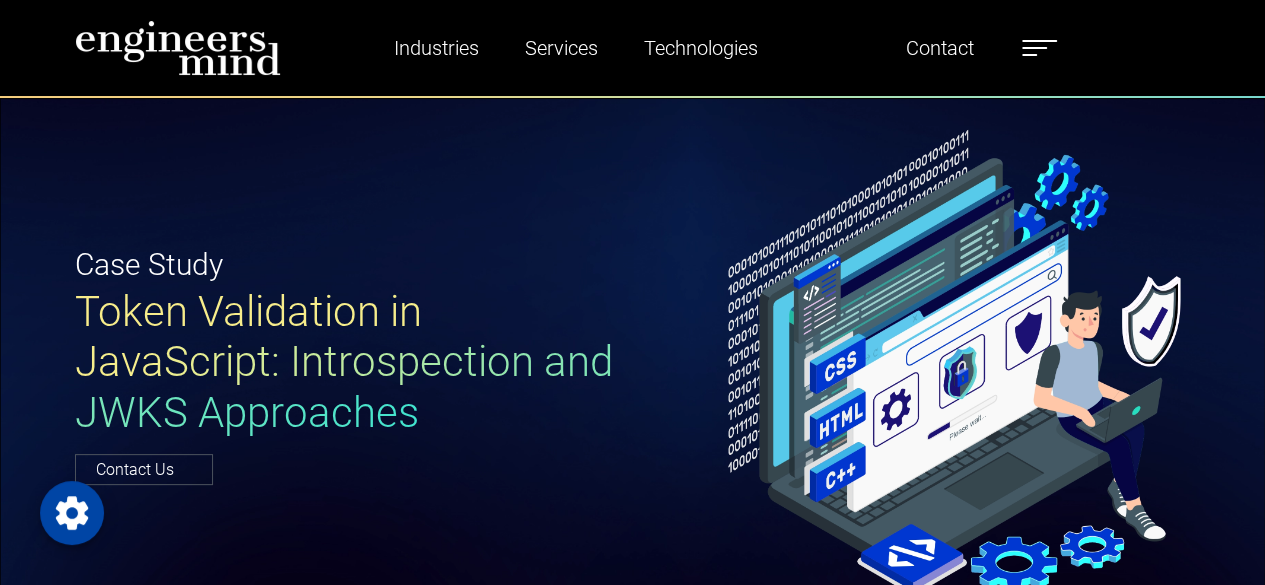 scroll, scrollTop: 0, scrollLeft: 0, axis: both 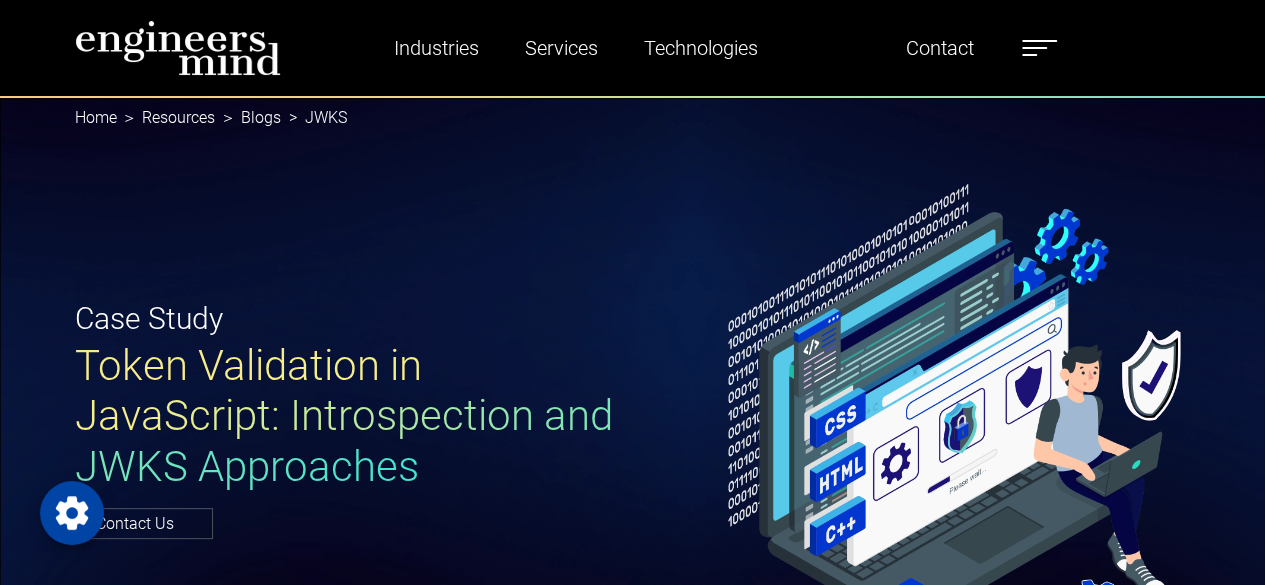 click on "Blogs" at bounding box center [261, 117] 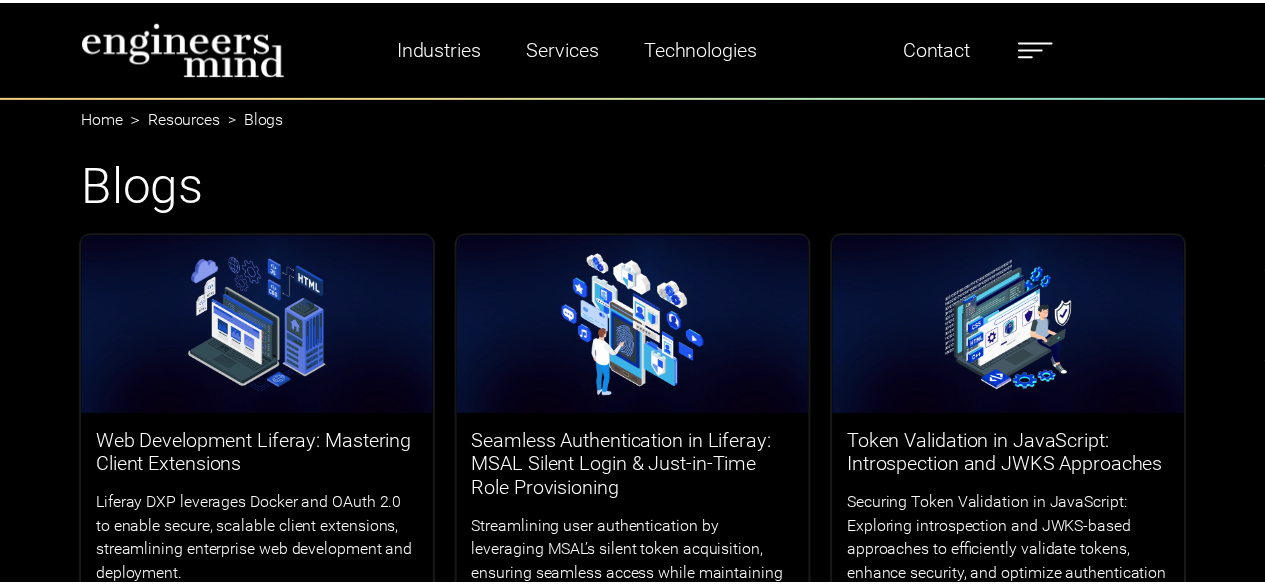 scroll, scrollTop: 0, scrollLeft: 0, axis: both 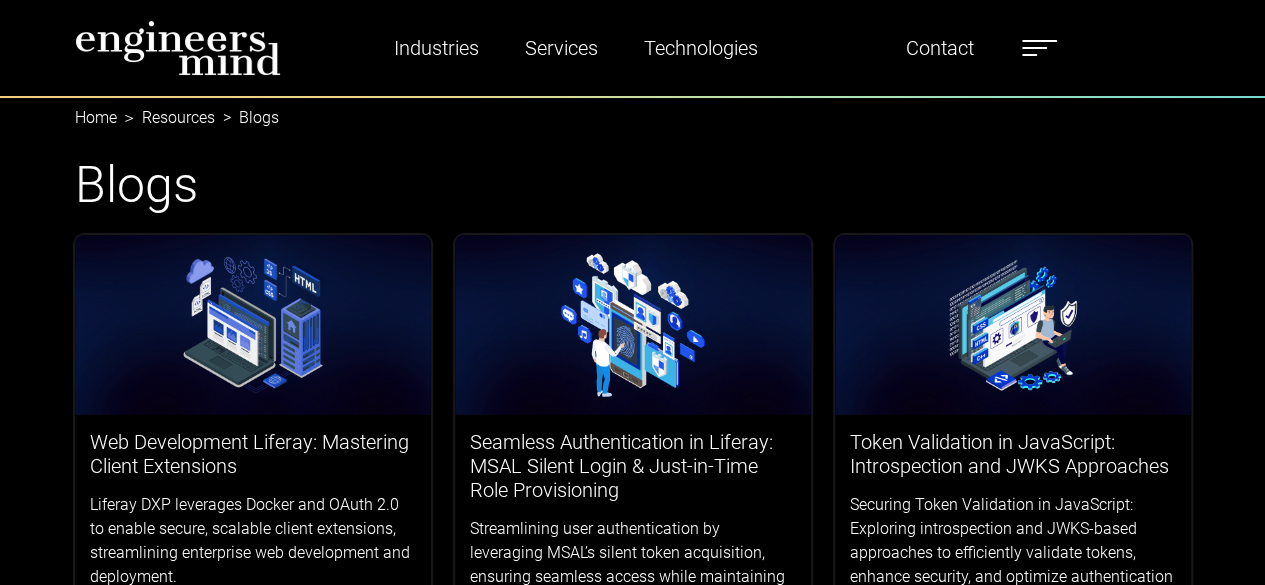type on "*********" 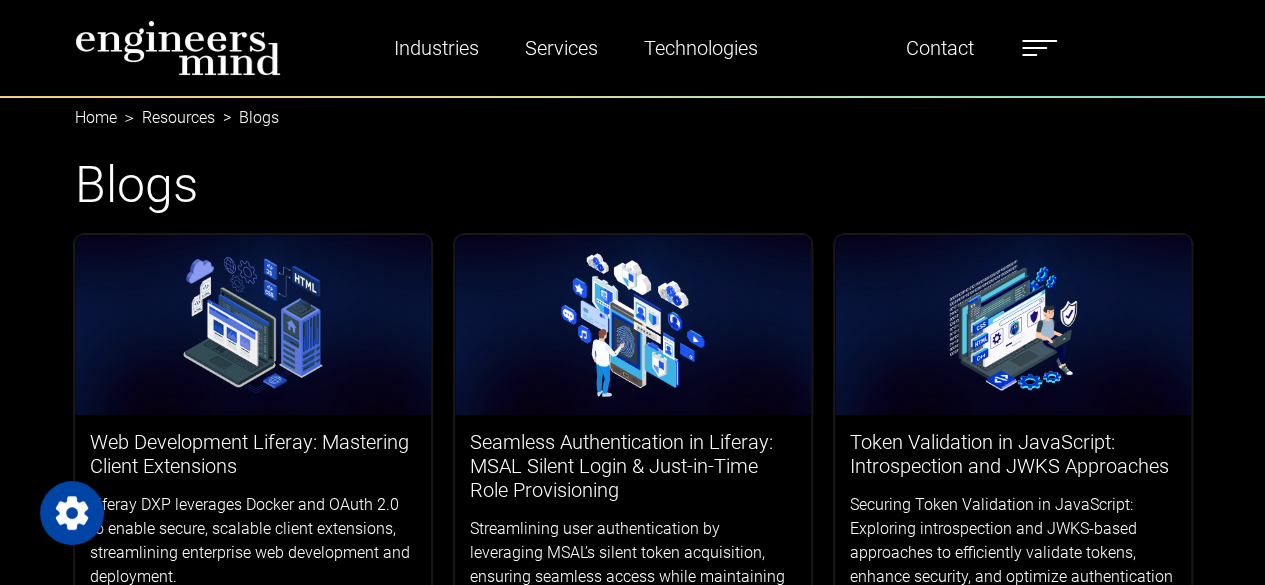 scroll, scrollTop: 0, scrollLeft: 0, axis: both 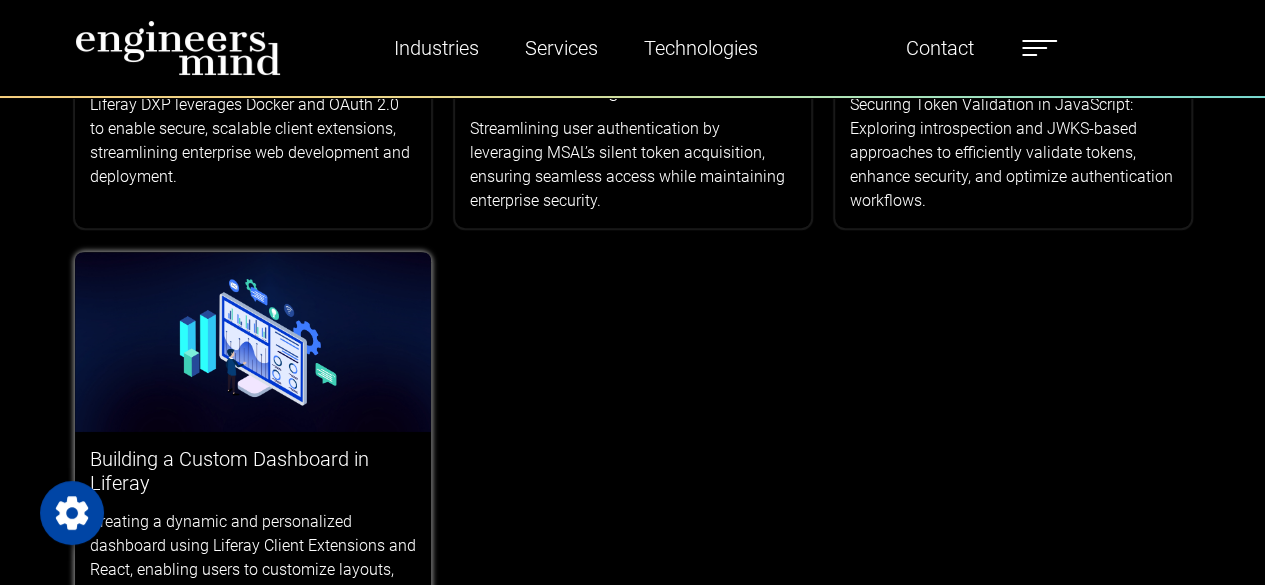 click at bounding box center [253, 342] 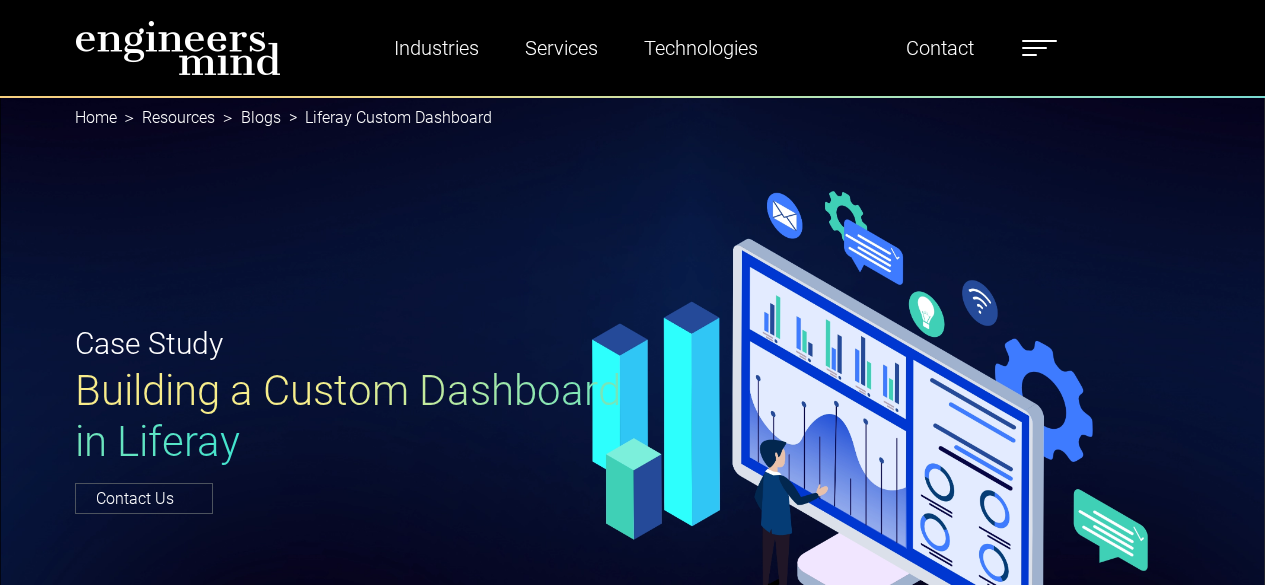 scroll, scrollTop: 0, scrollLeft: 0, axis: both 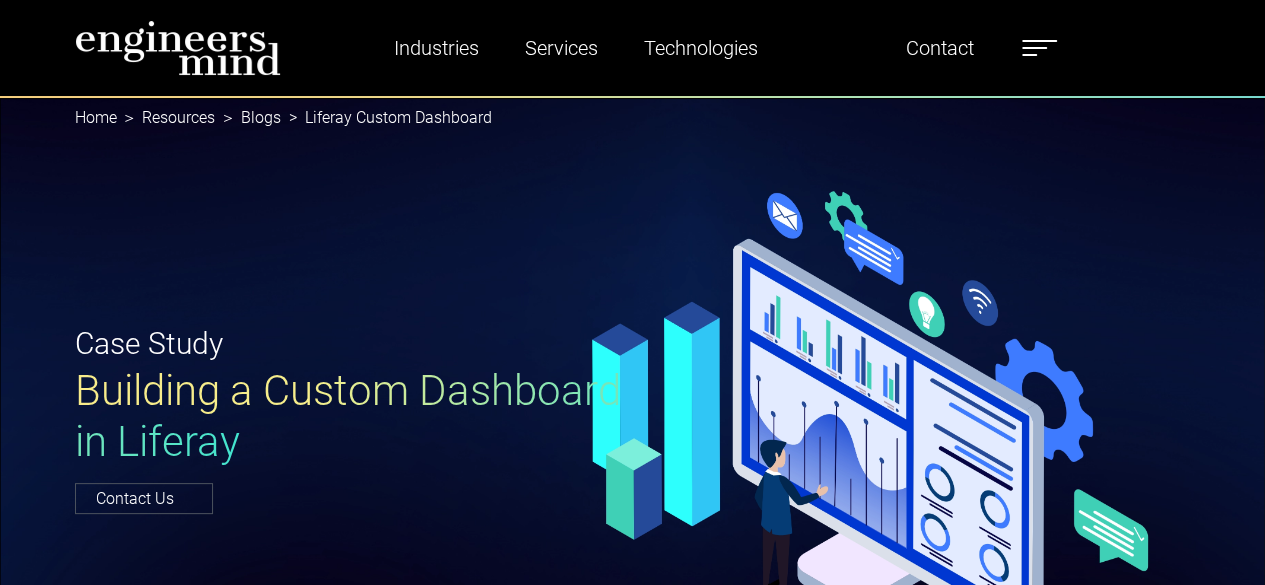 type on "*********" 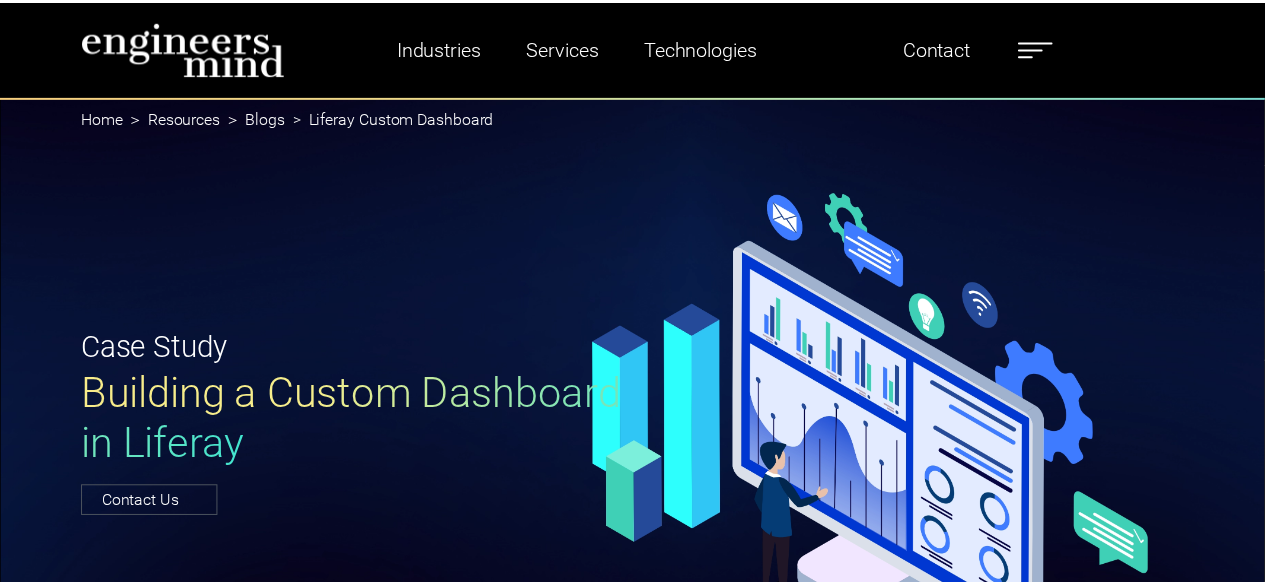 scroll, scrollTop: 0, scrollLeft: 0, axis: both 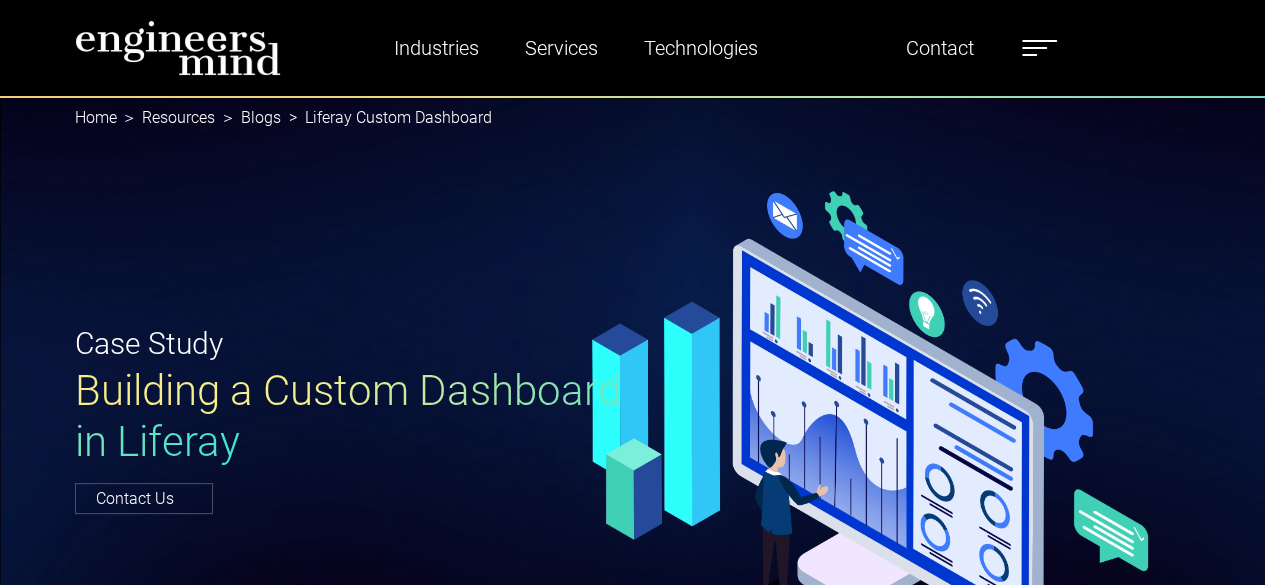 type on "*********" 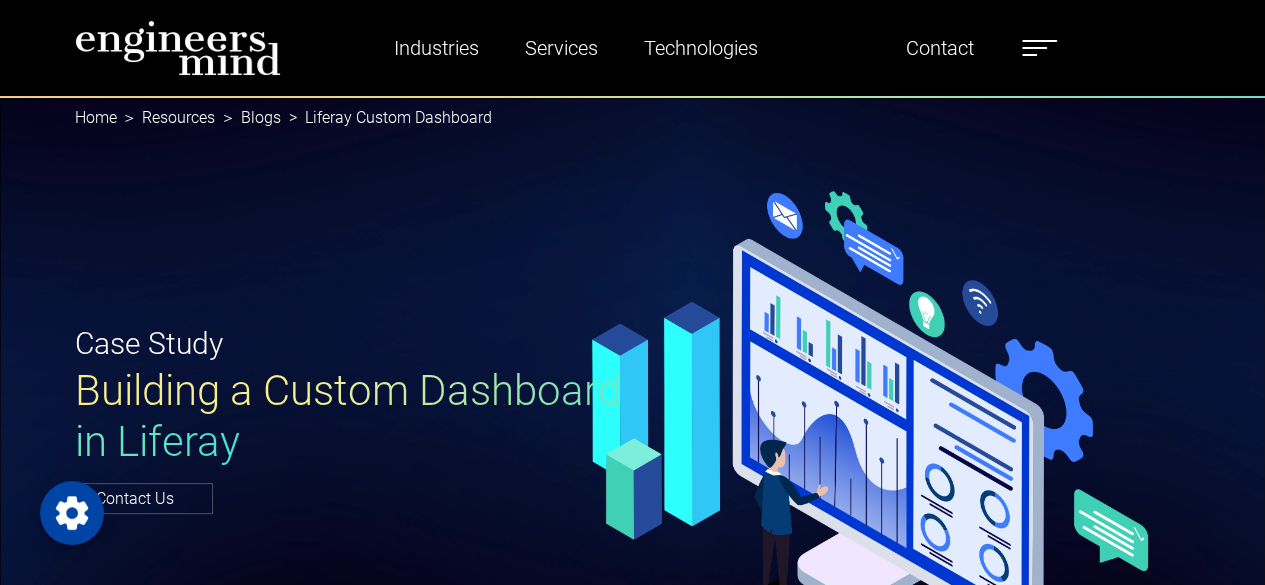 scroll, scrollTop: 0, scrollLeft: 0, axis: both 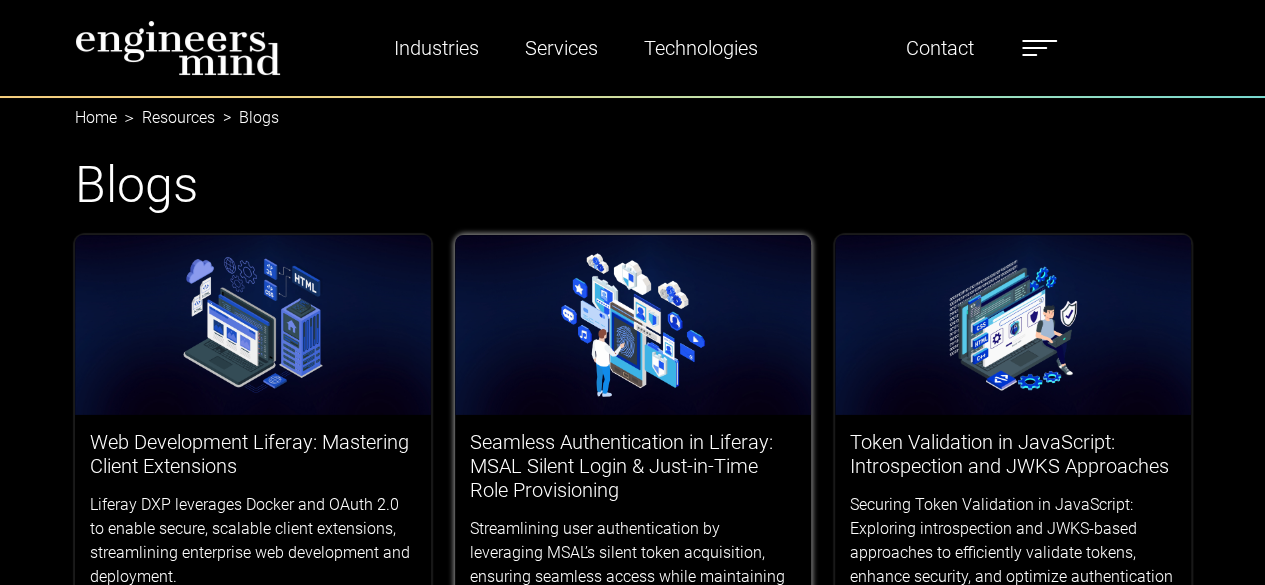 type on "*********" 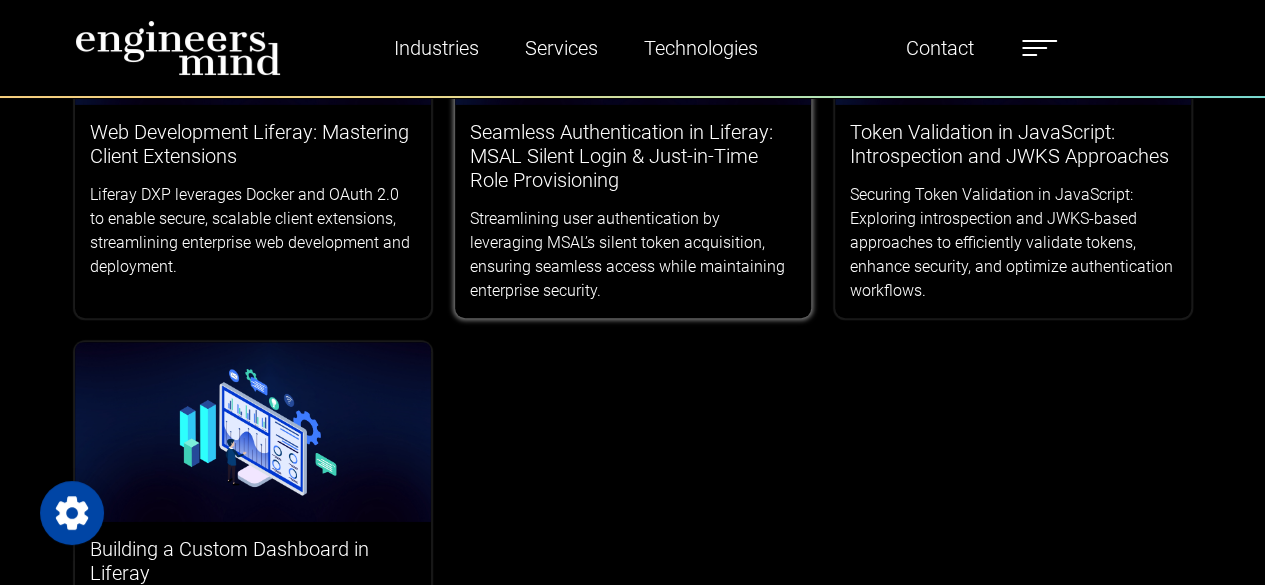 scroll, scrollTop: 400, scrollLeft: 0, axis: vertical 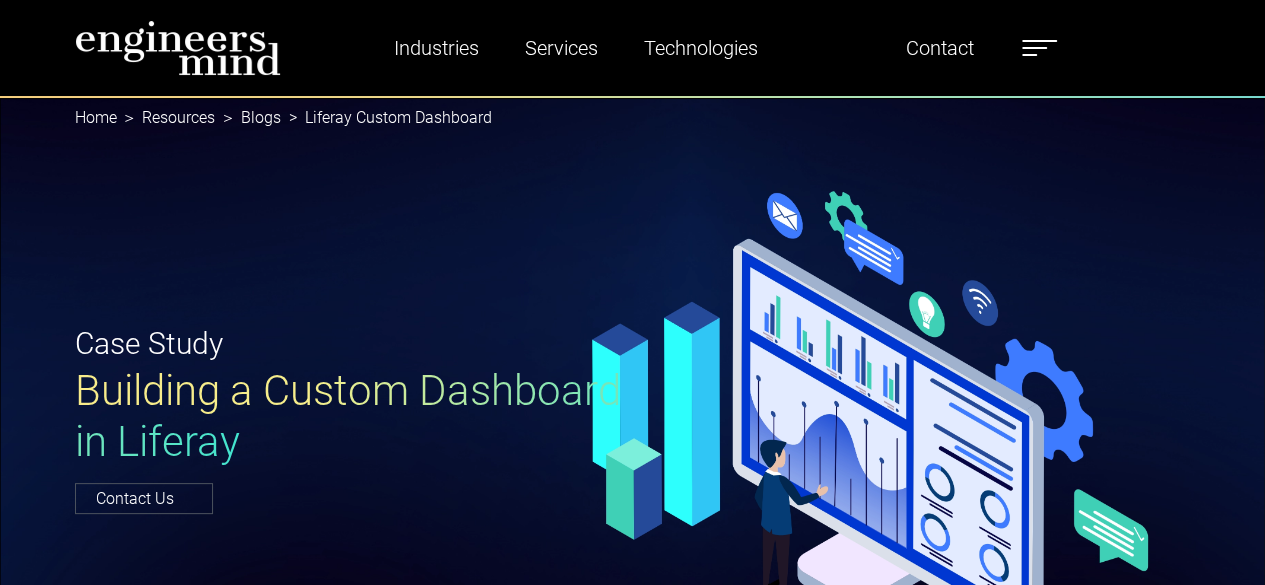 type on "*********" 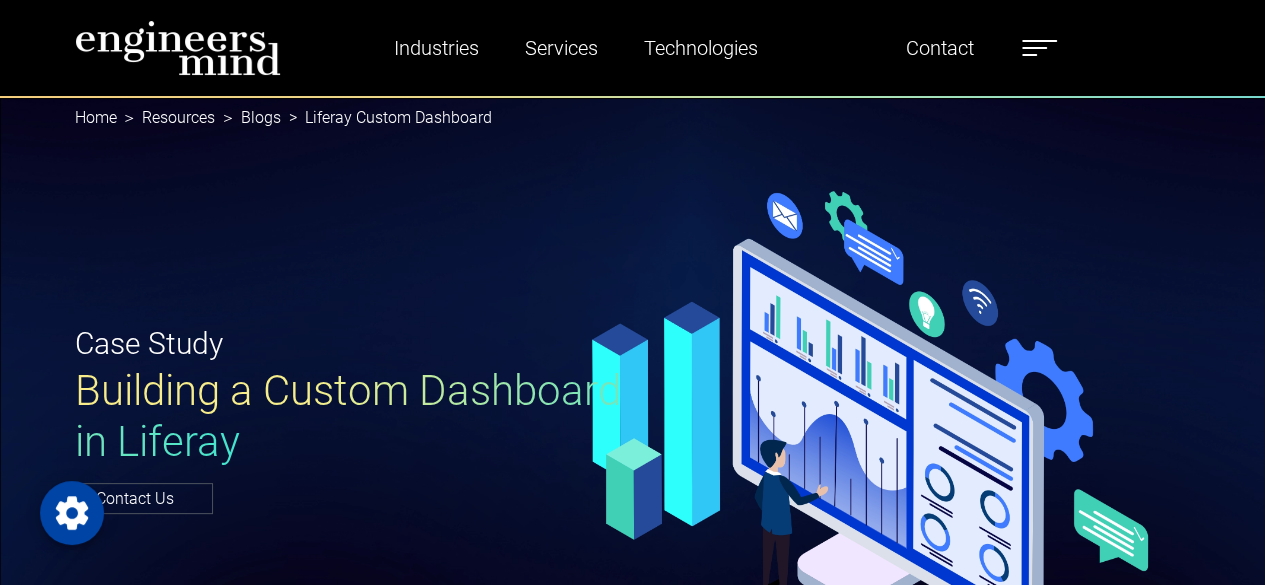 scroll, scrollTop: 0, scrollLeft: 0, axis: both 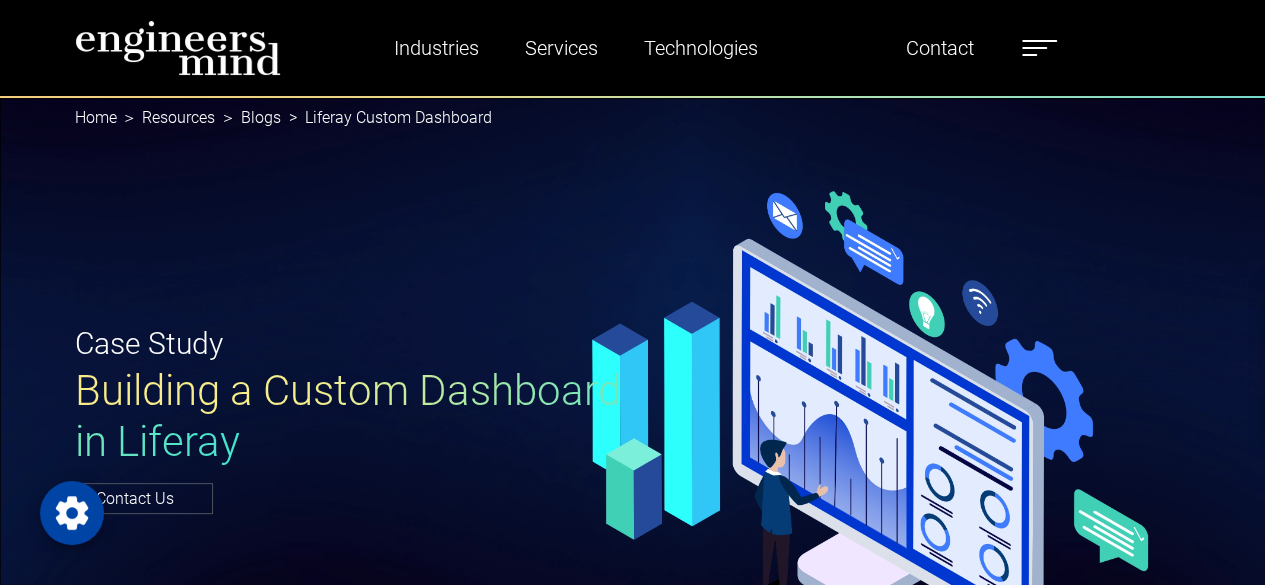 click on "News" at bounding box center (1461, 356) 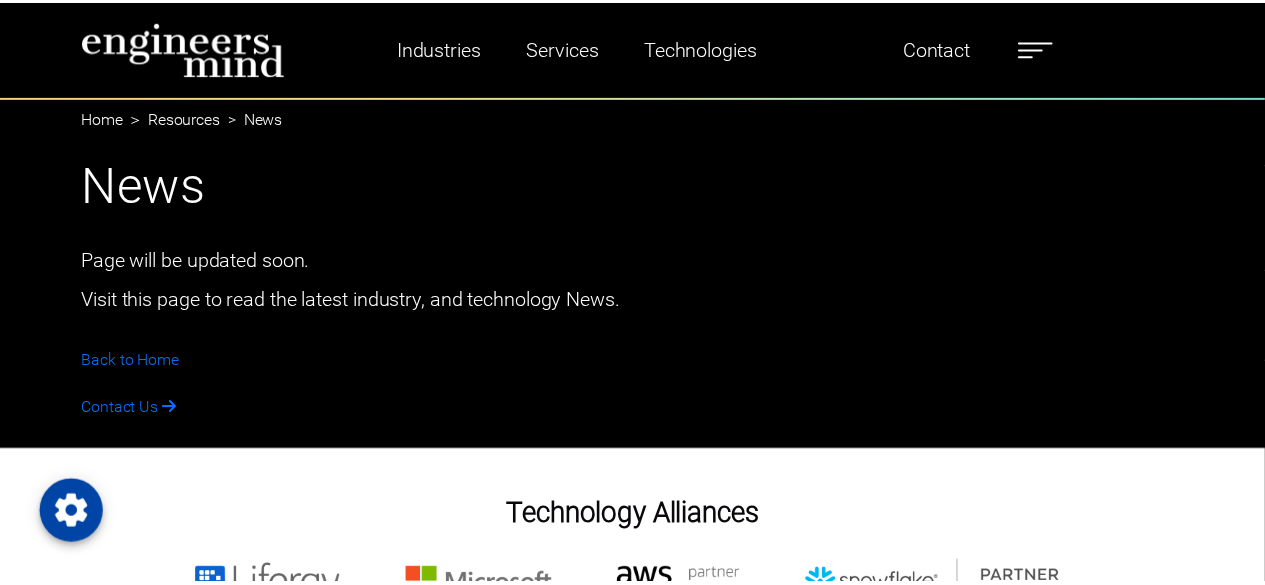 scroll, scrollTop: 0, scrollLeft: 0, axis: both 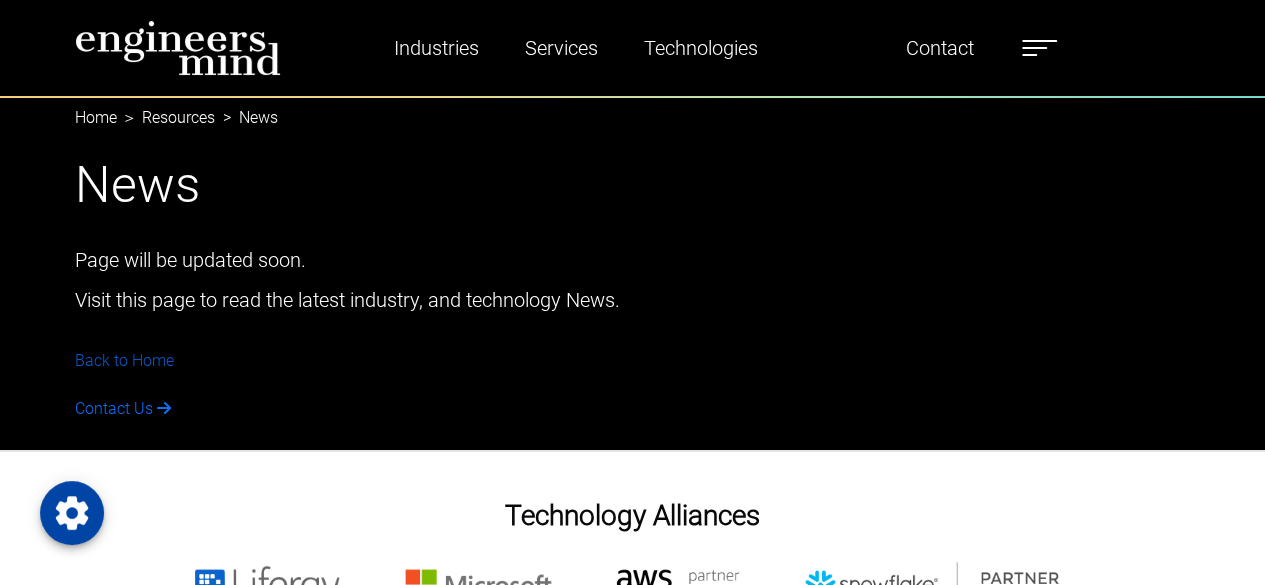 type on "*********" 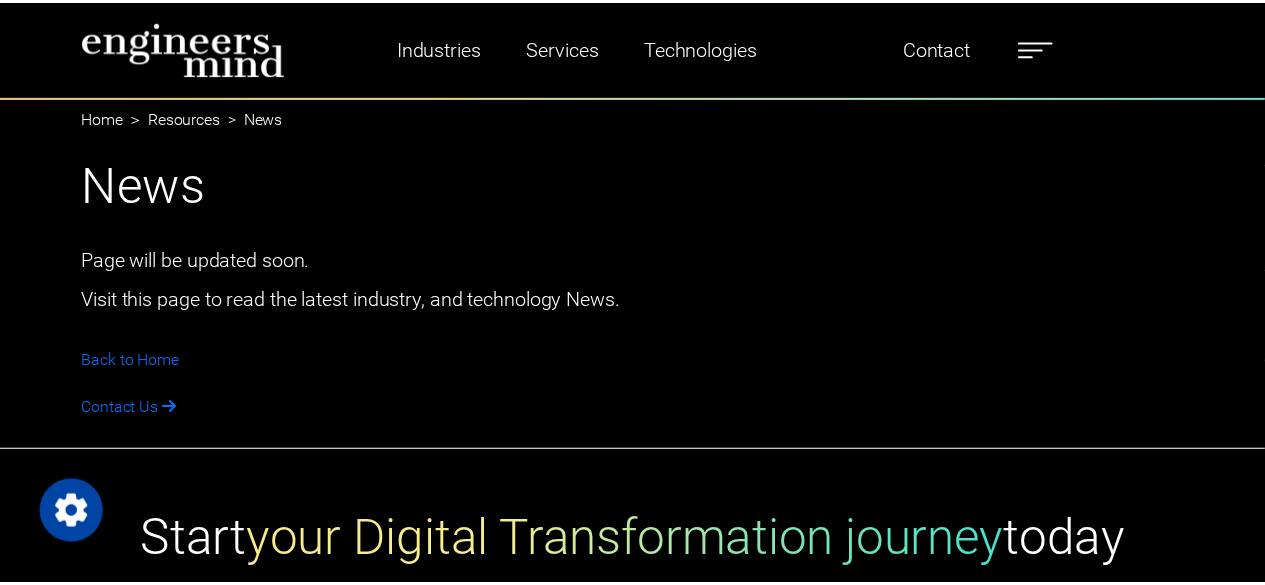 scroll, scrollTop: 0, scrollLeft: 0, axis: both 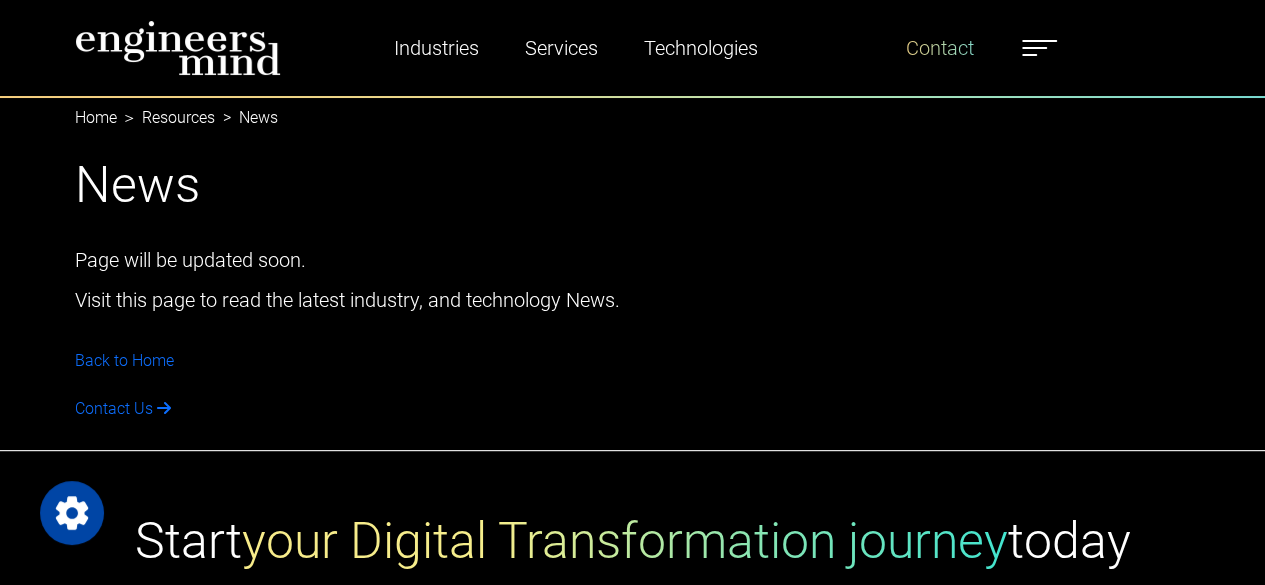type on "*********" 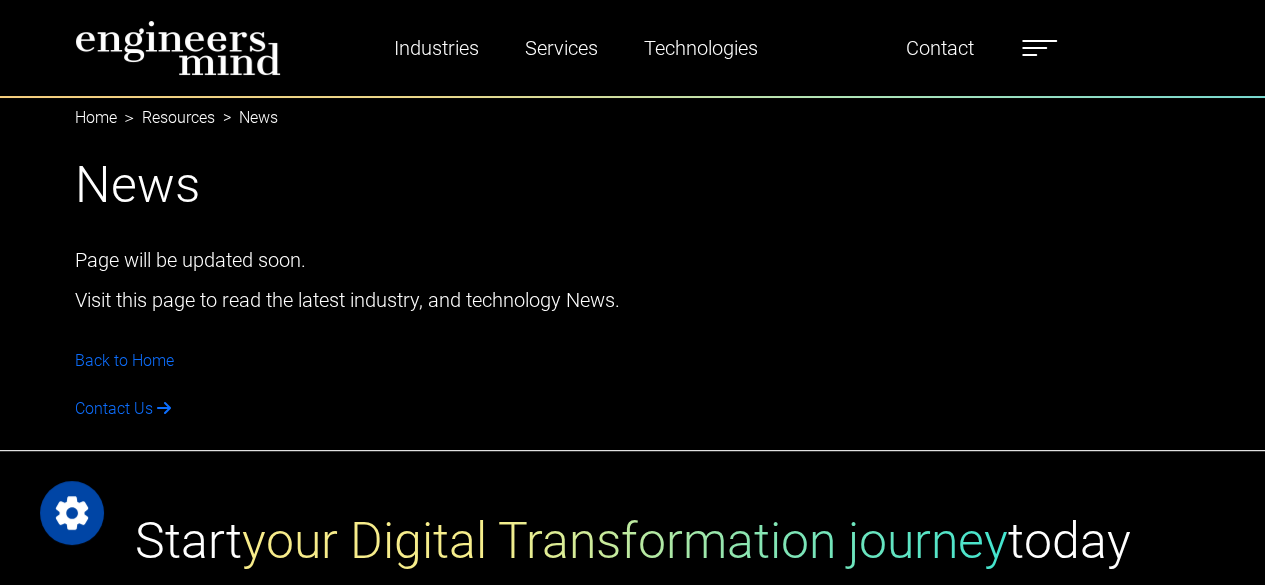 click at bounding box center [1039, 48] 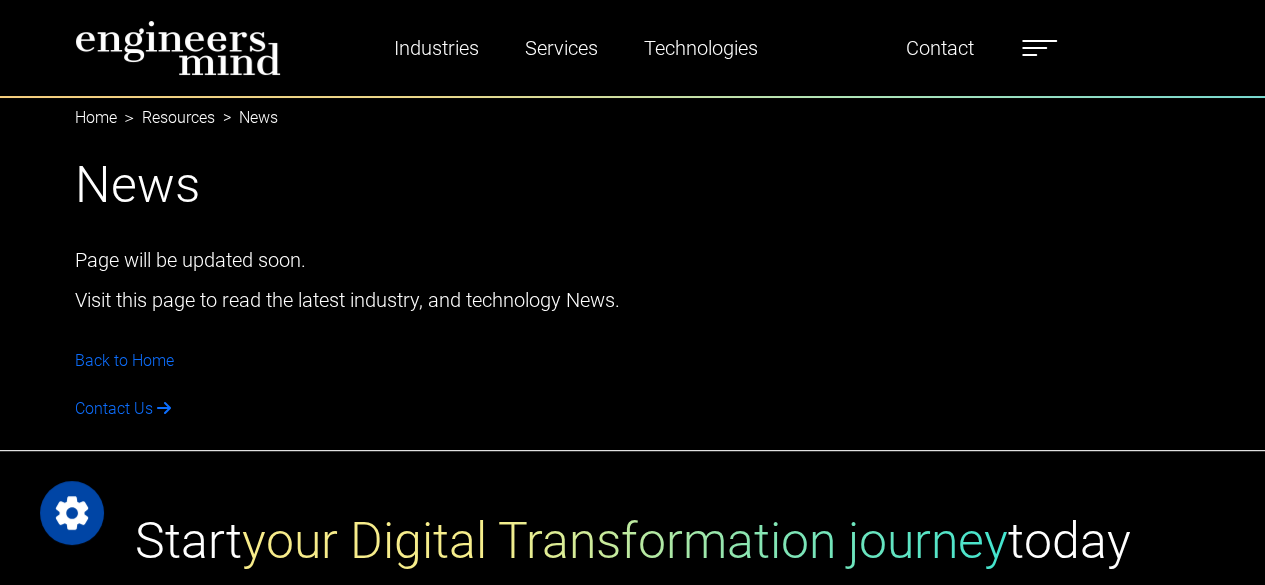 click at bounding box center [1461, 96] 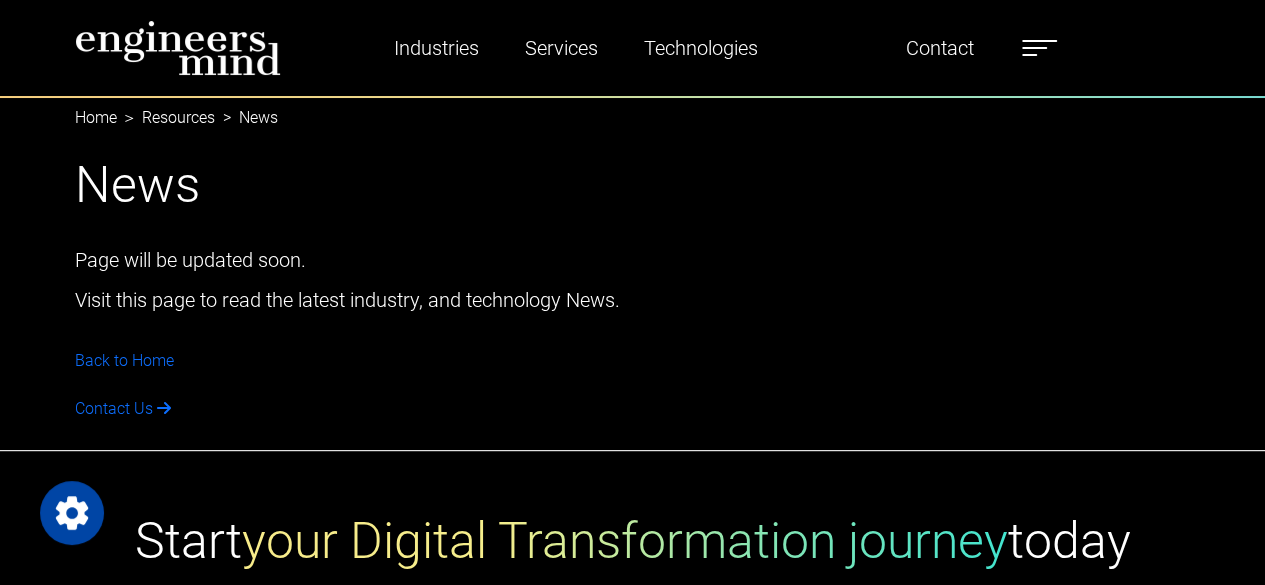 click on "Alliances" at bounding box center (1461, 250) 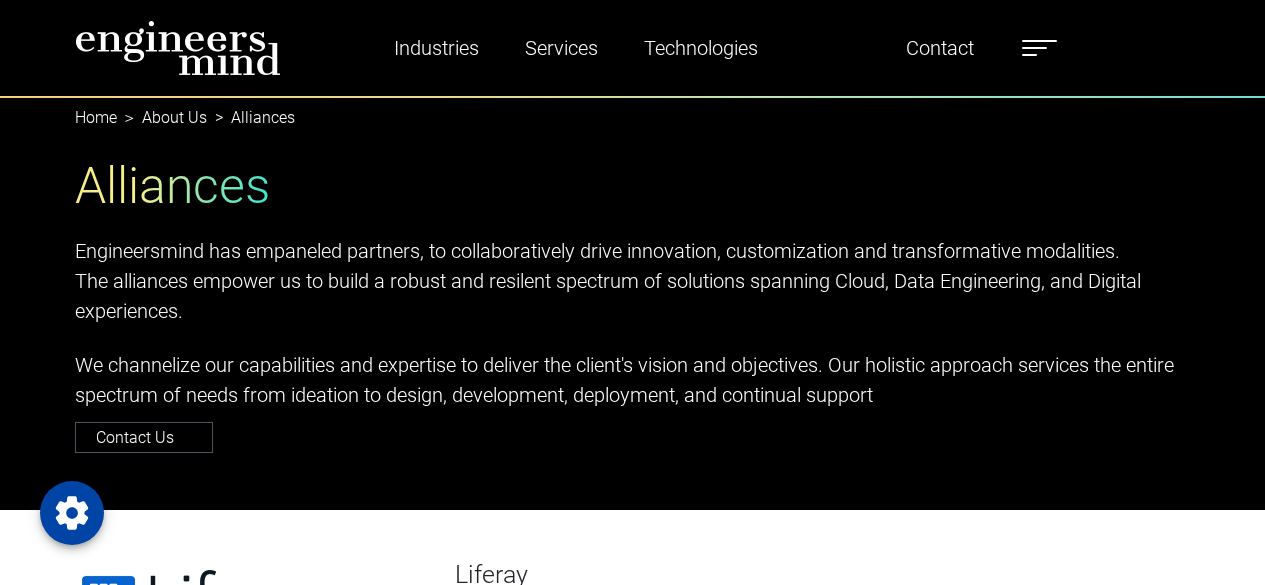 select on "*****" 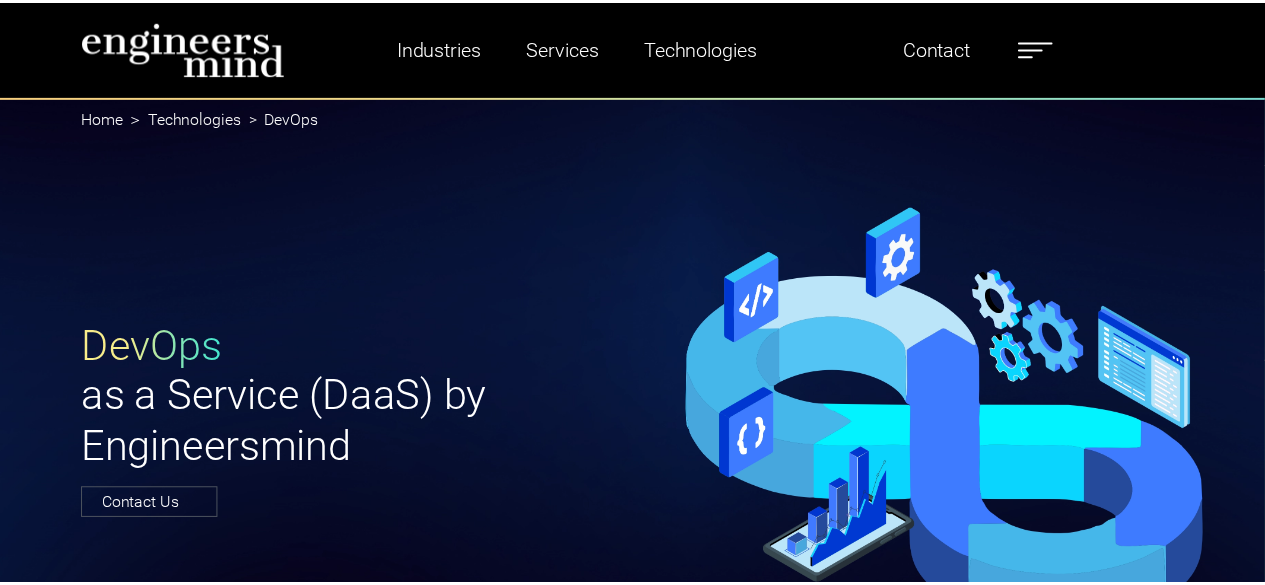 scroll, scrollTop: 0, scrollLeft: 0, axis: both 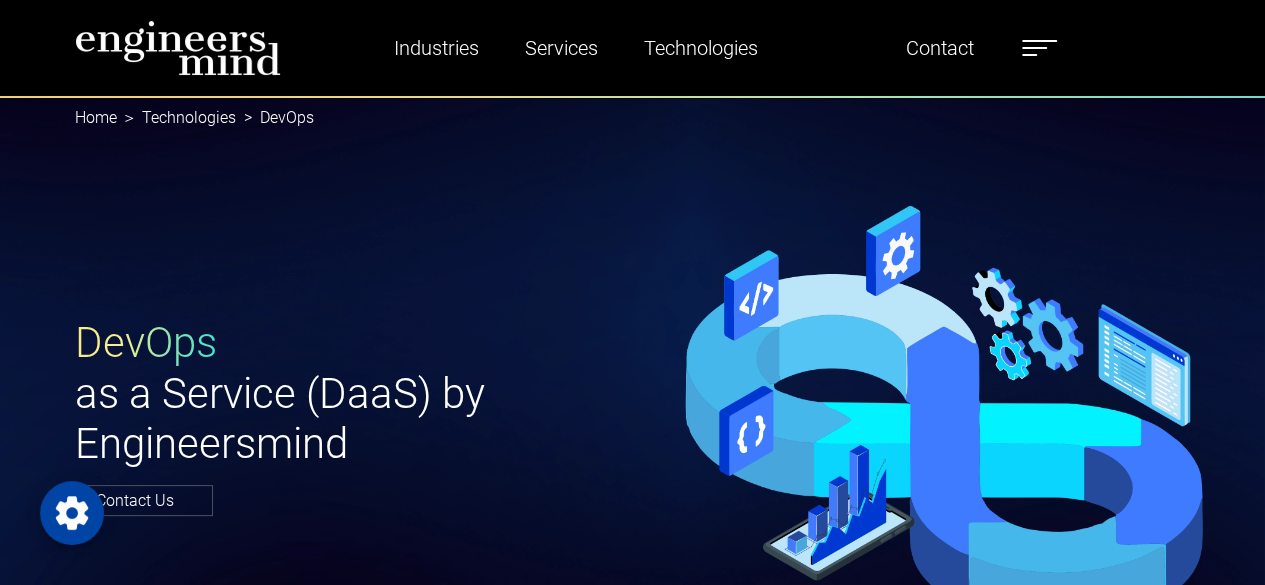 type on "*********" 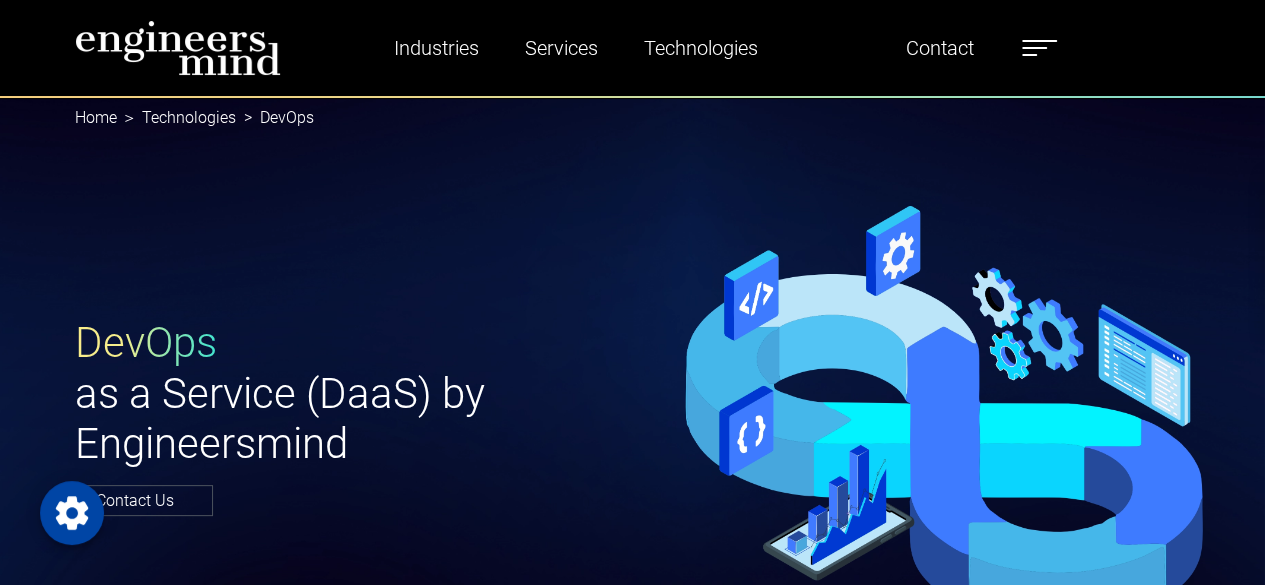 click at bounding box center (1461, 372) 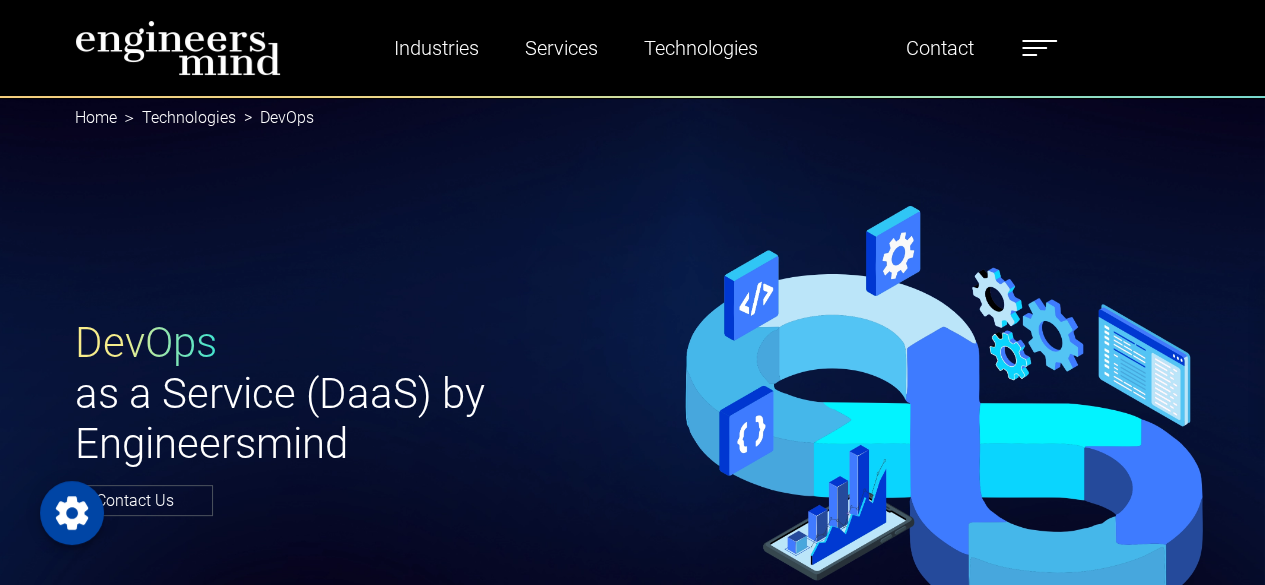 click on "Testimonials" at bounding box center [1461, 406] 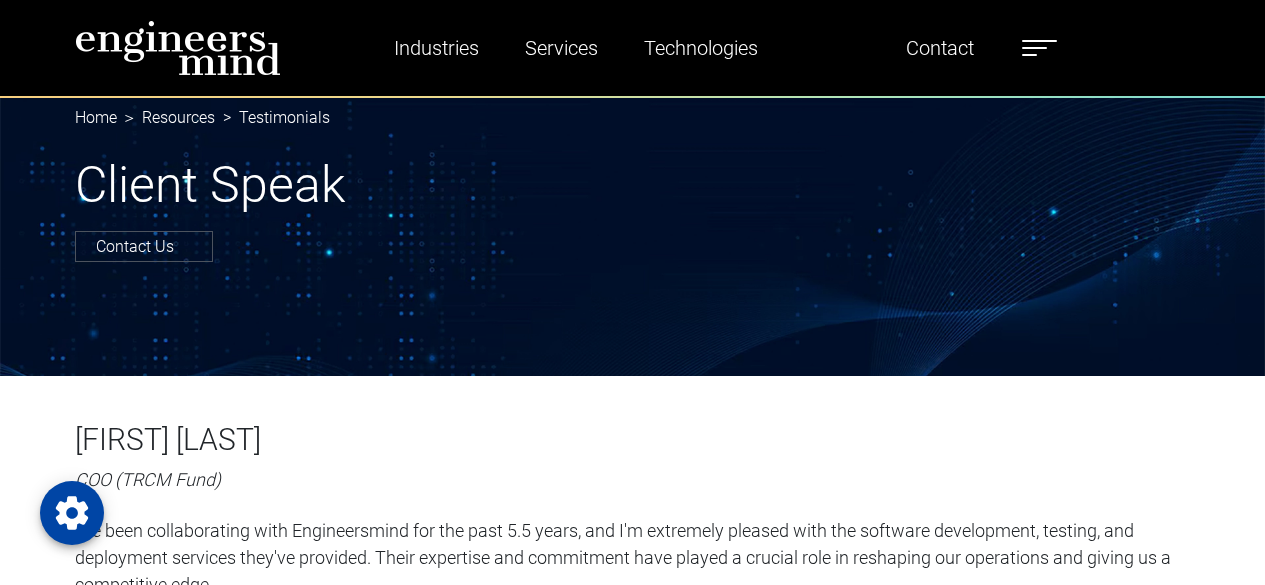 scroll, scrollTop: 0, scrollLeft: 0, axis: both 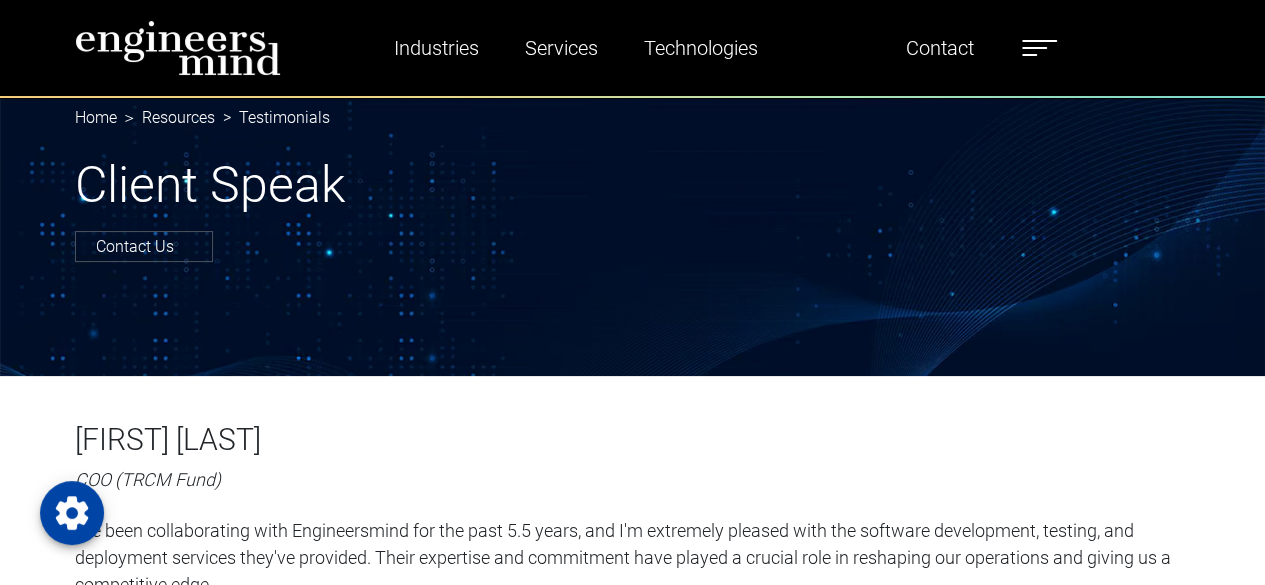 type on "*********" 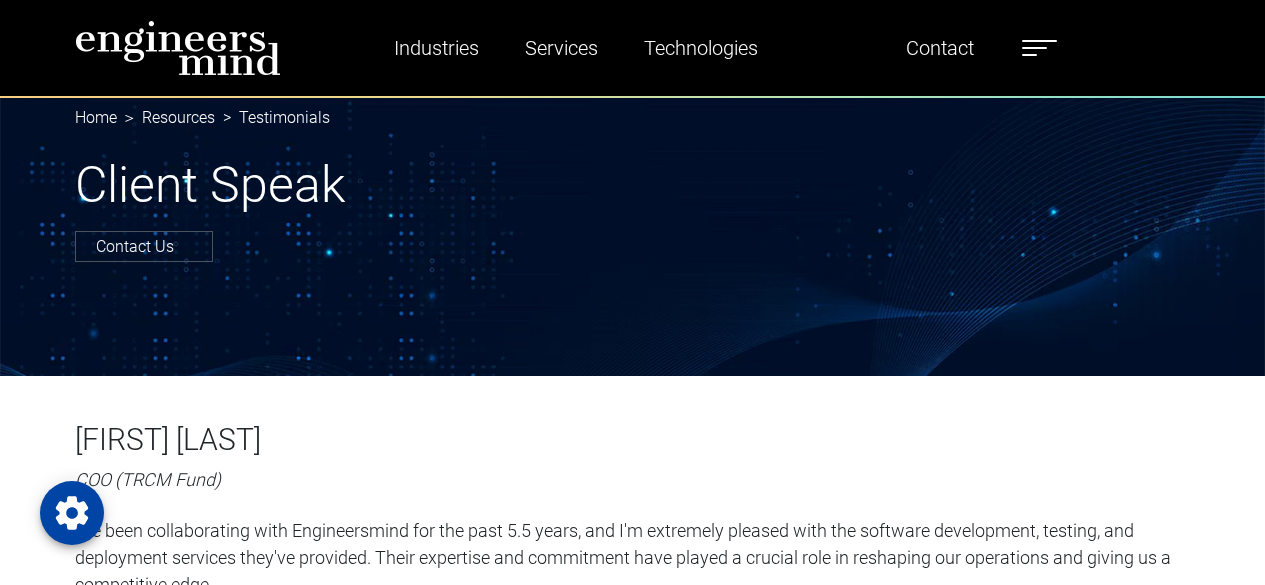 type on "*********" 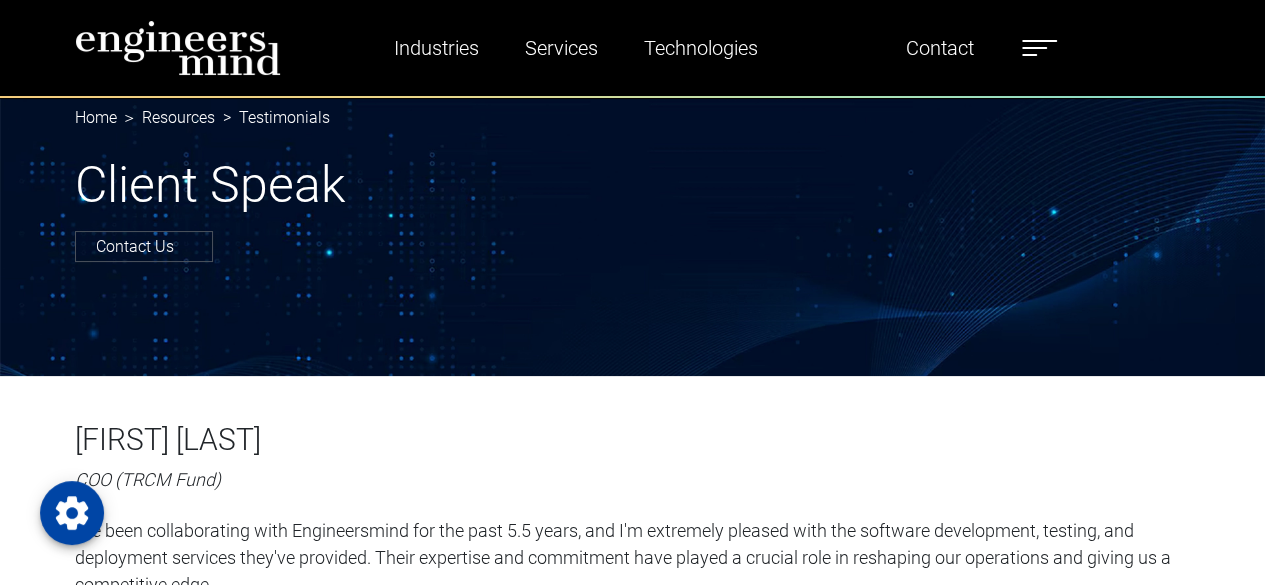 scroll, scrollTop: 0, scrollLeft: 0, axis: both 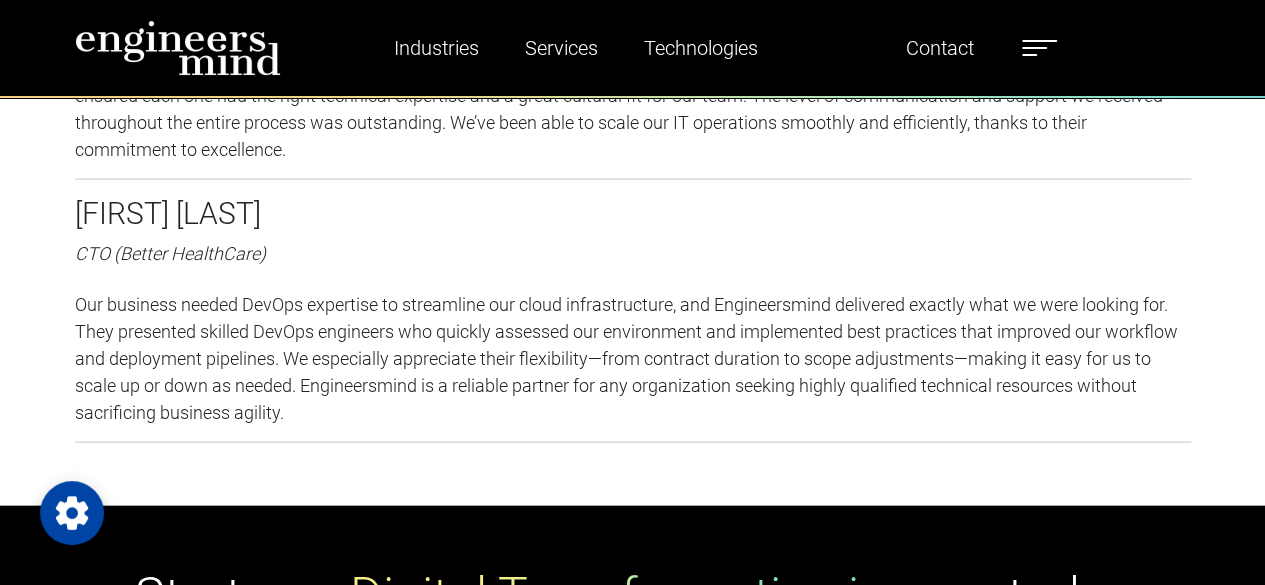 click at bounding box center [1039, 48] 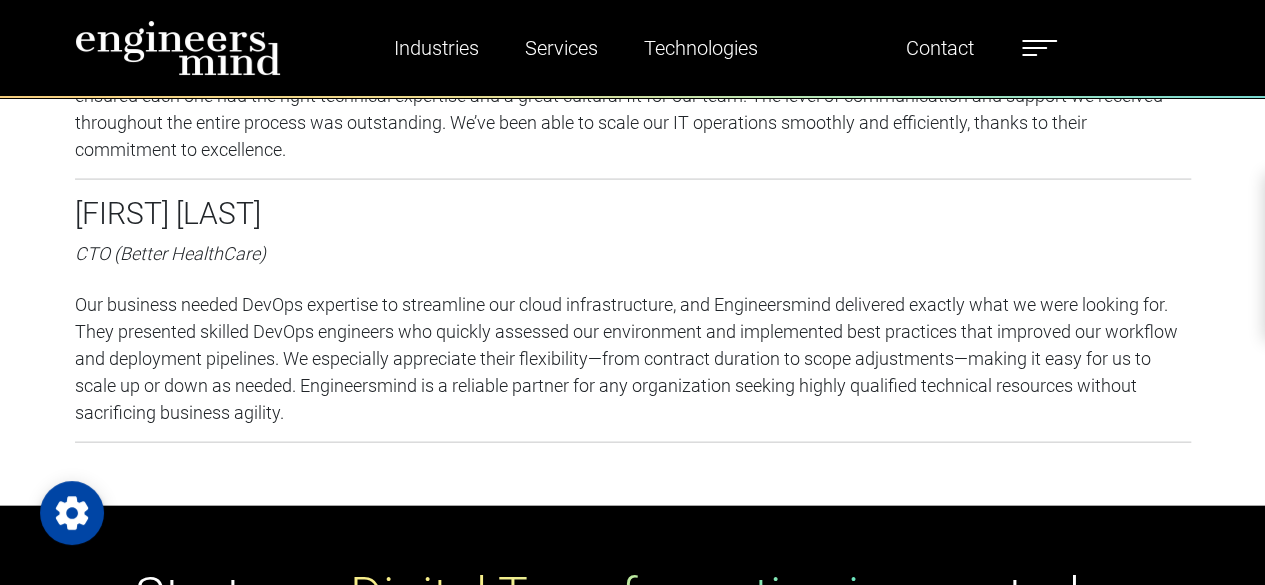 click on "Careers" at bounding box center (1461, 300) 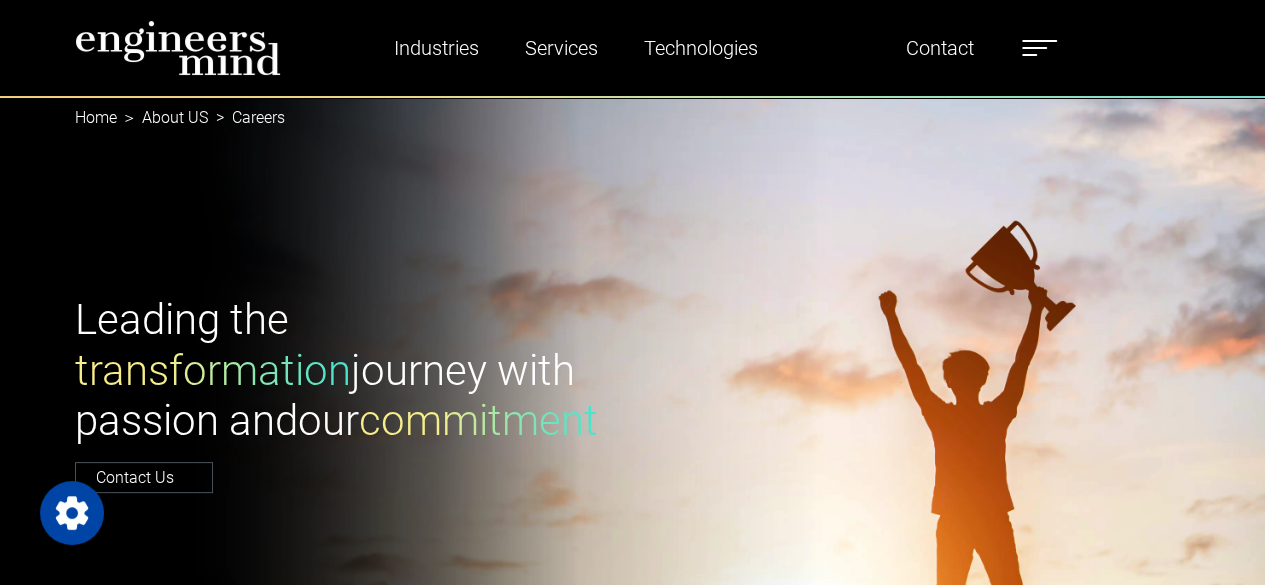 scroll, scrollTop: 68, scrollLeft: 0, axis: vertical 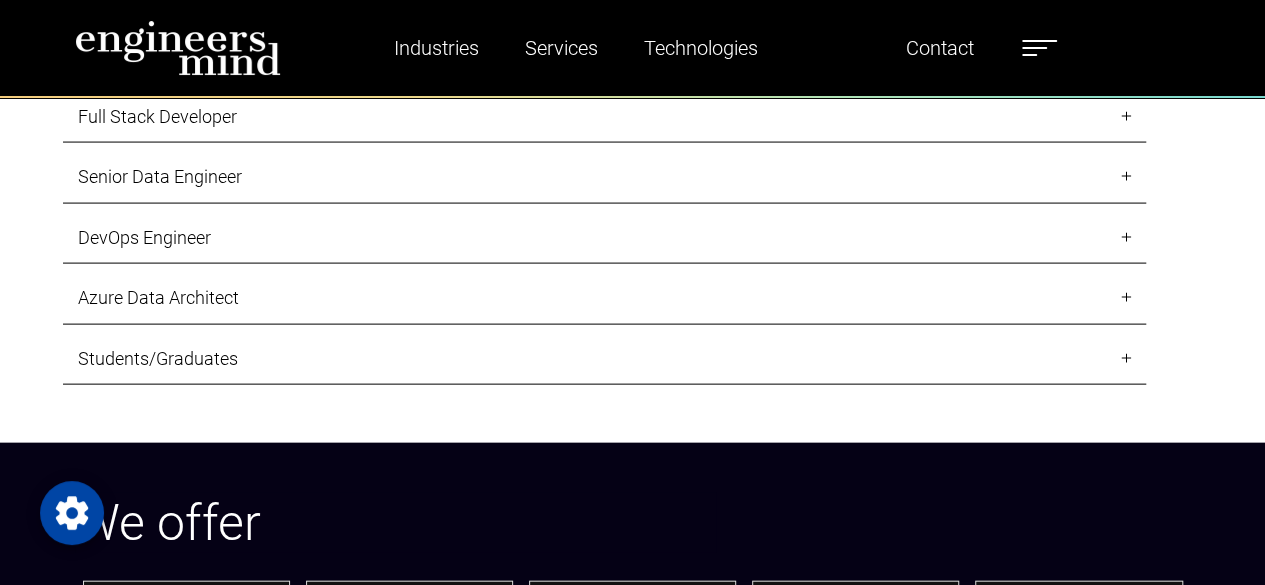 click on "Senior Data Engineer" at bounding box center [604, 177] 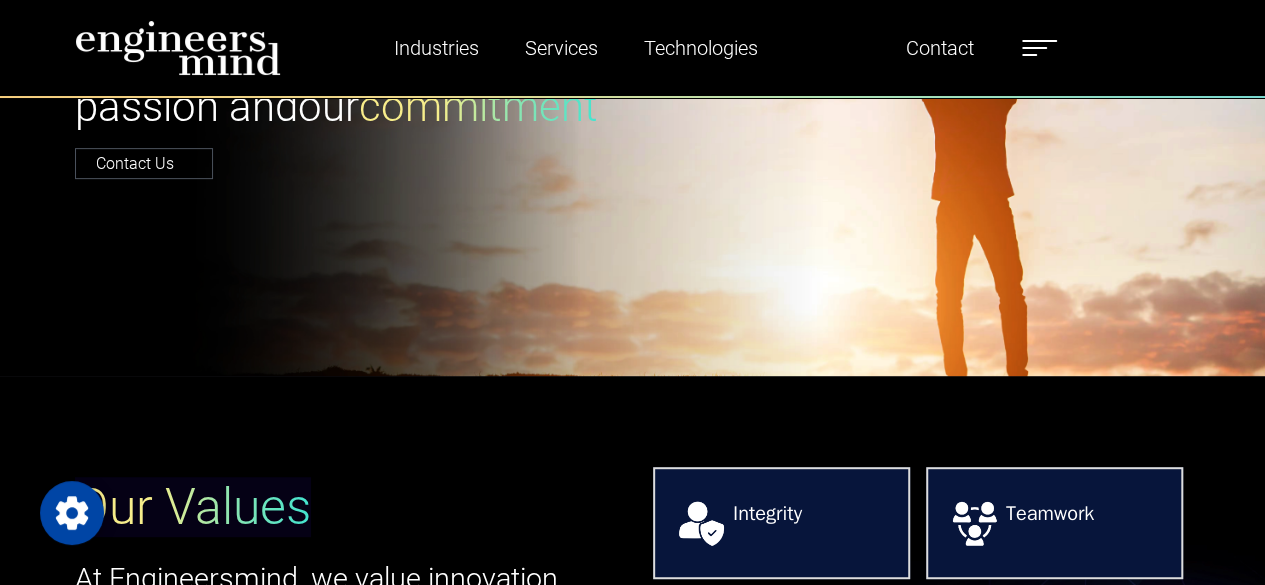 scroll, scrollTop: 0, scrollLeft: 0, axis: both 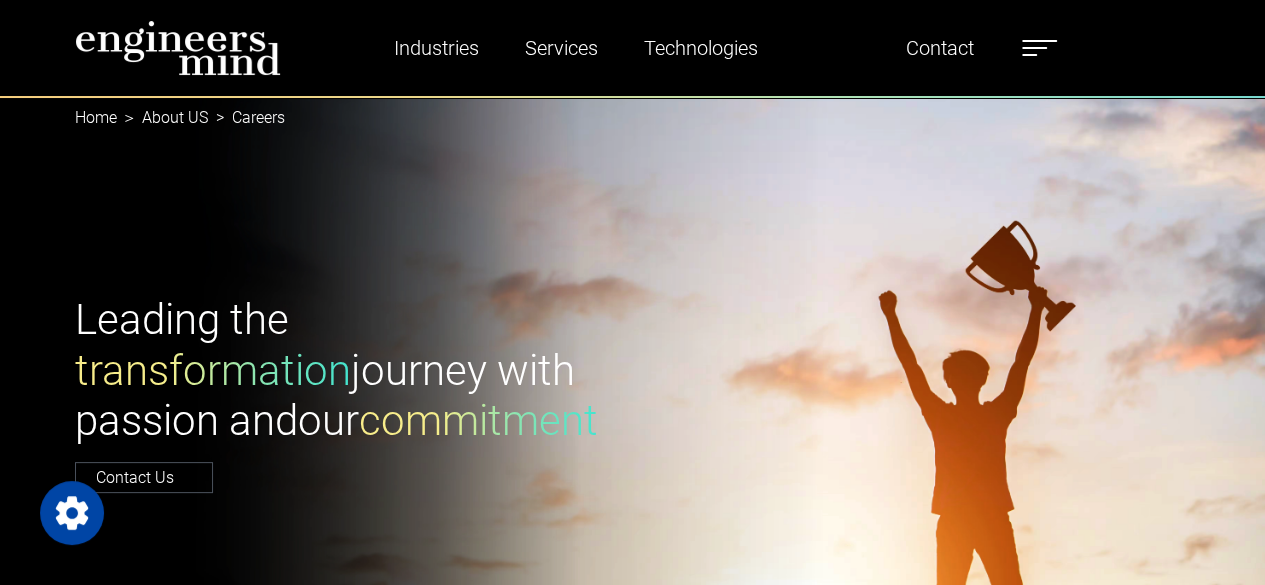 click at bounding box center [1039, 48] 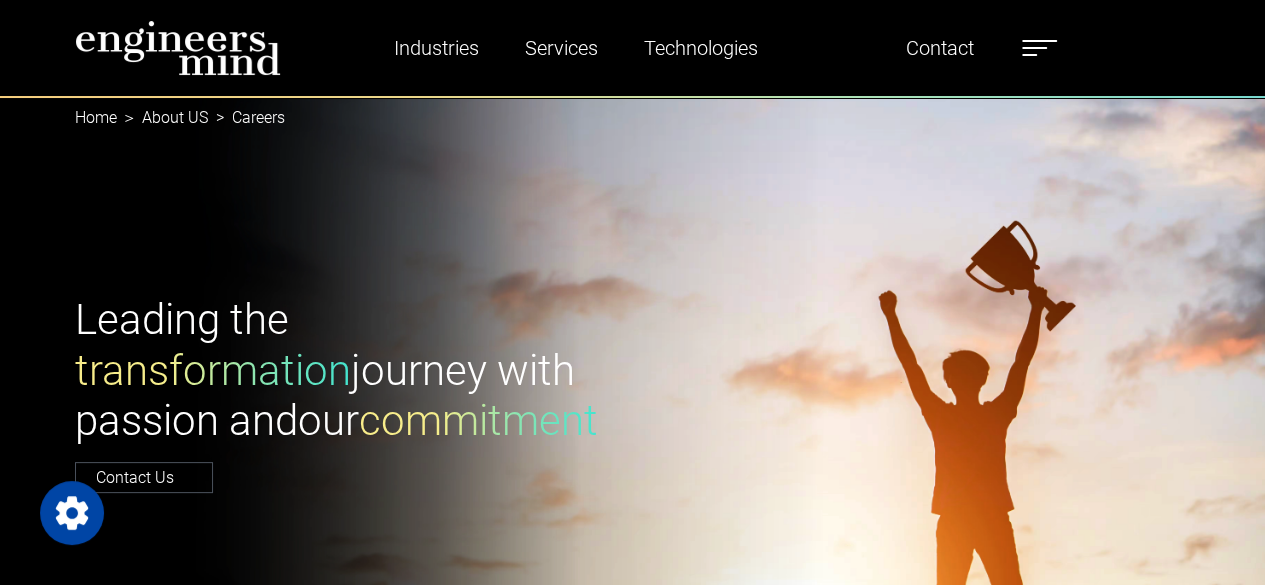 click at bounding box center (1461, 372) 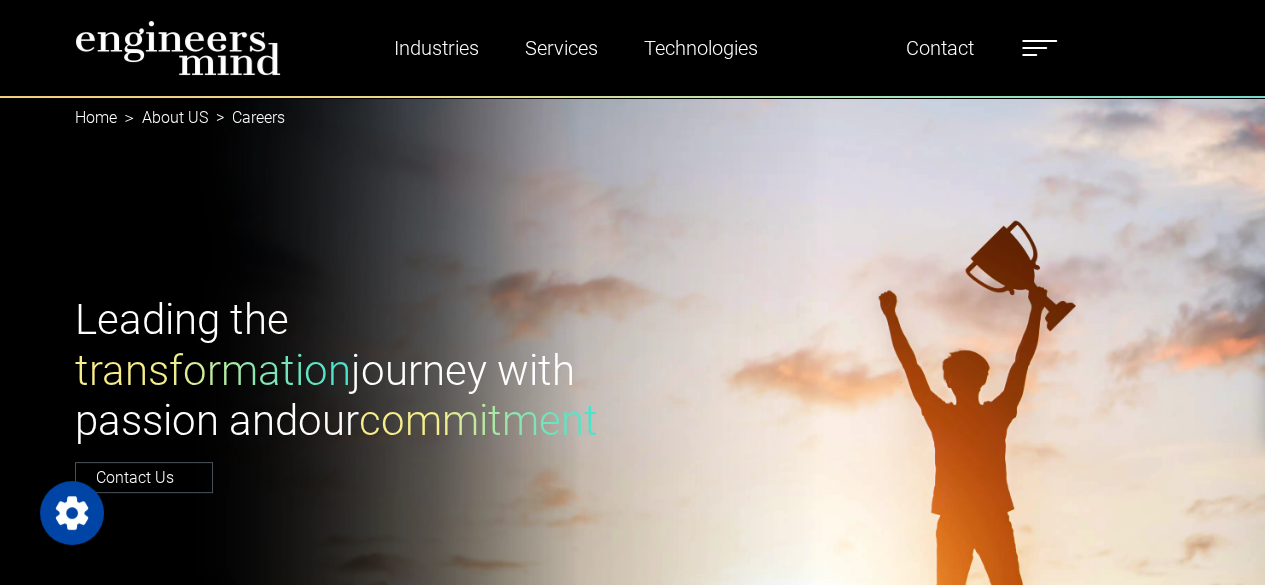 click on "Resources" at bounding box center [1331, 220] 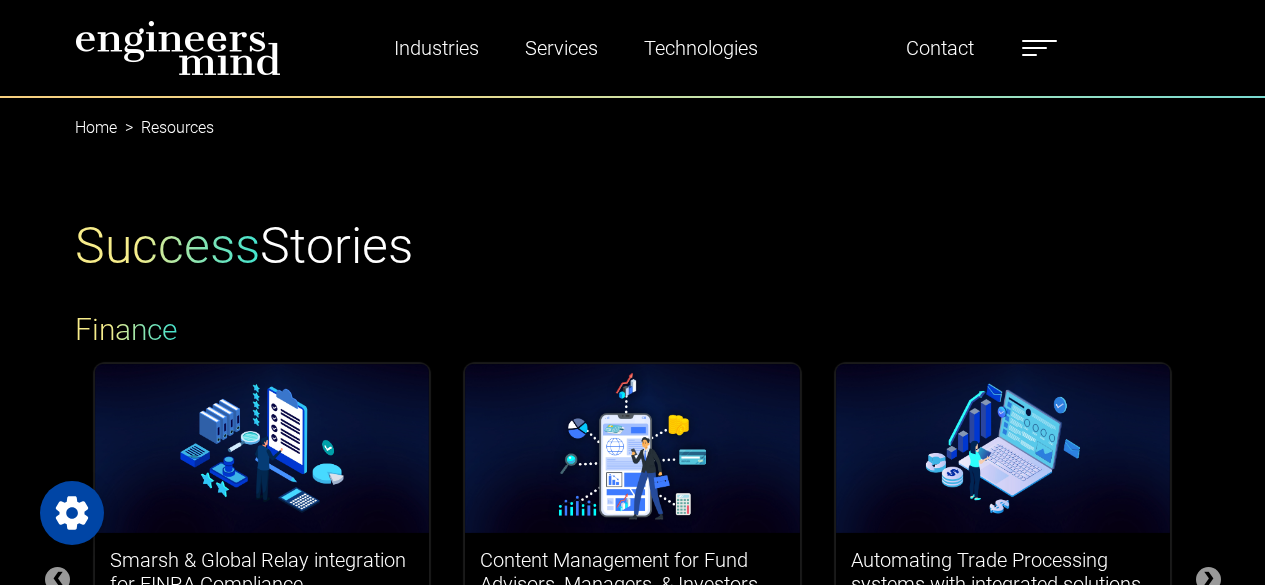 scroll, scrollTop: 0, scrollLeft: 0, axis: both 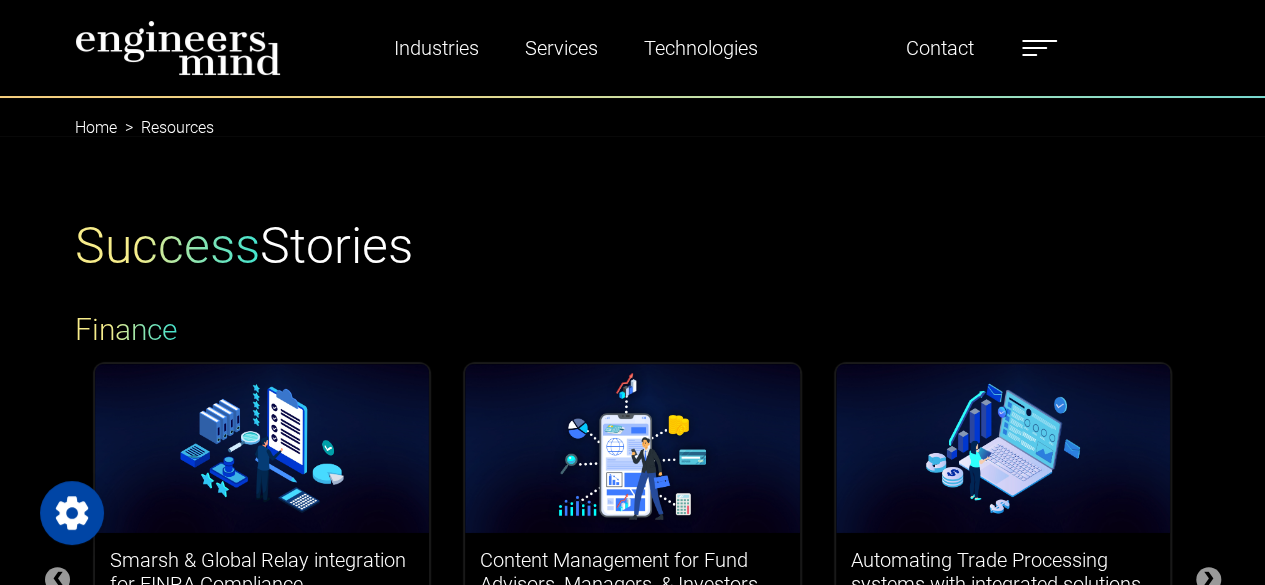 type on "*********" 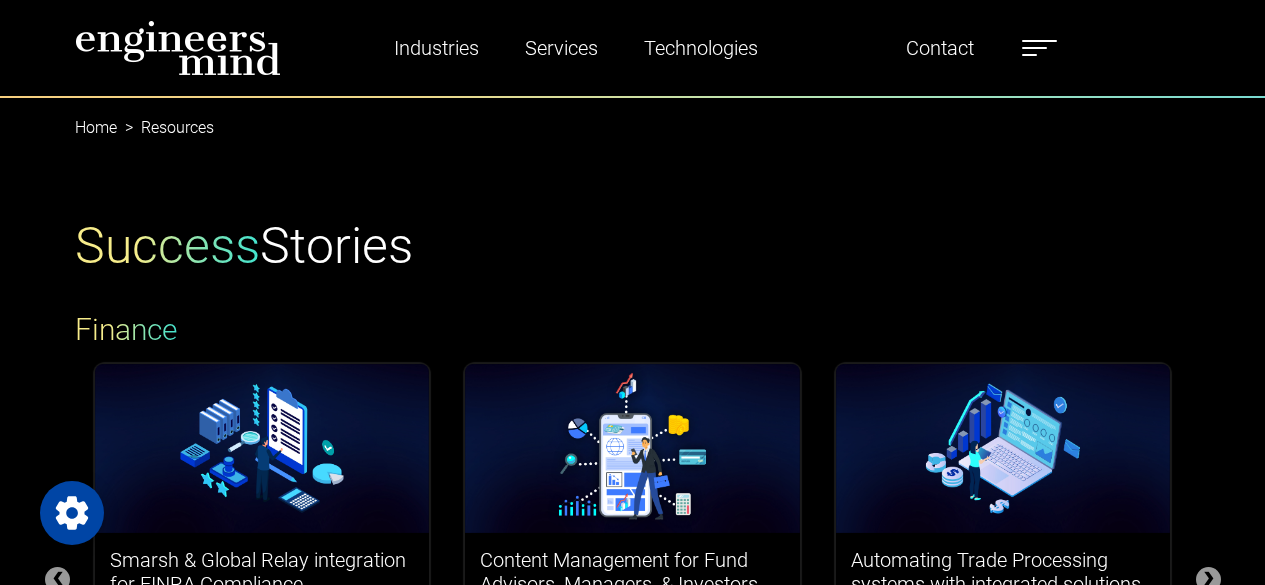 scroll, scrollTop: 0, scrollLeft: 0, axis: both 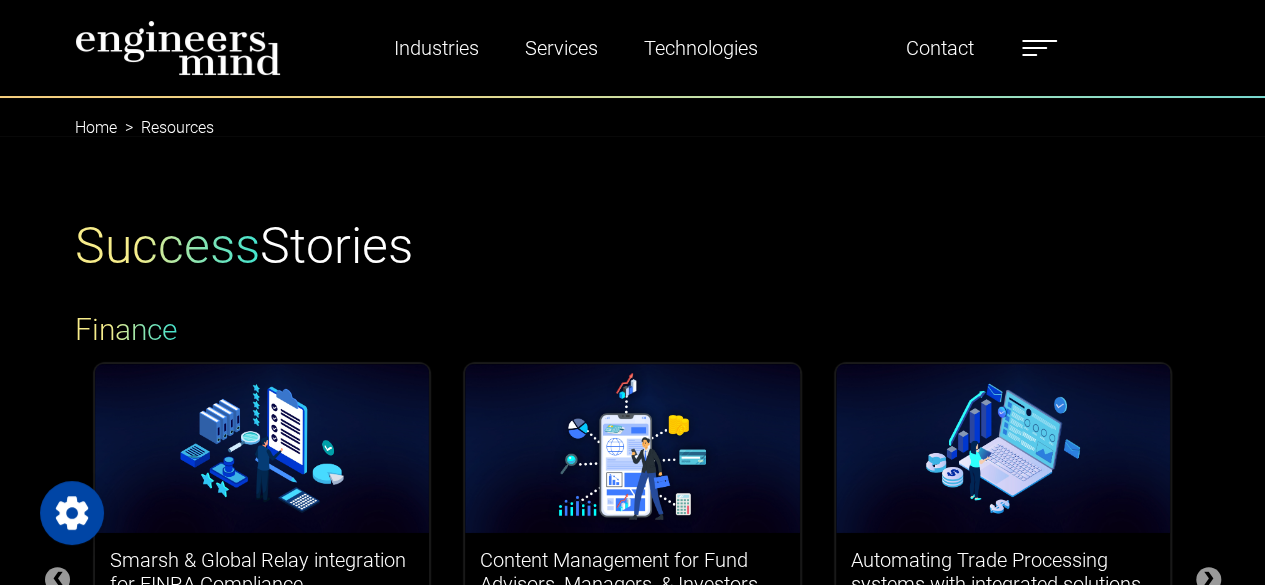 type on "*********" 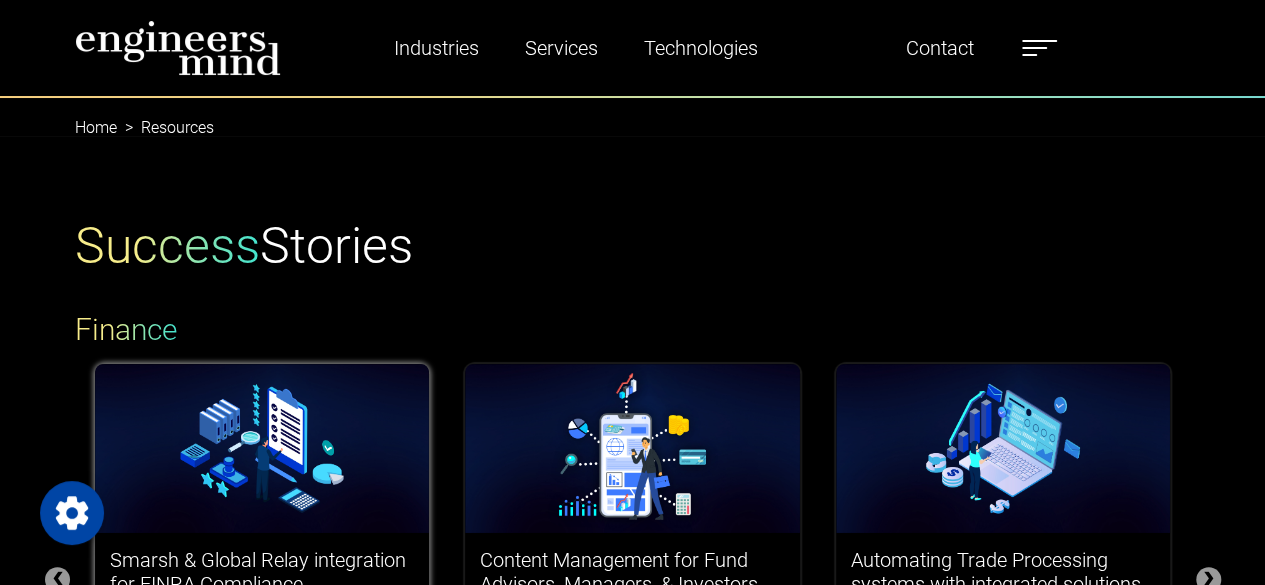 click on "Smarsh & Global Relay integration for FINRA Compliance Accelerating FINRA Compliance Implementation by leveraging advanced methodologies to achieve seamless FINRA compliance within 45 days, ensuring adherence to regulatory standards and operational efficiency." at bounding box center [262, 651] 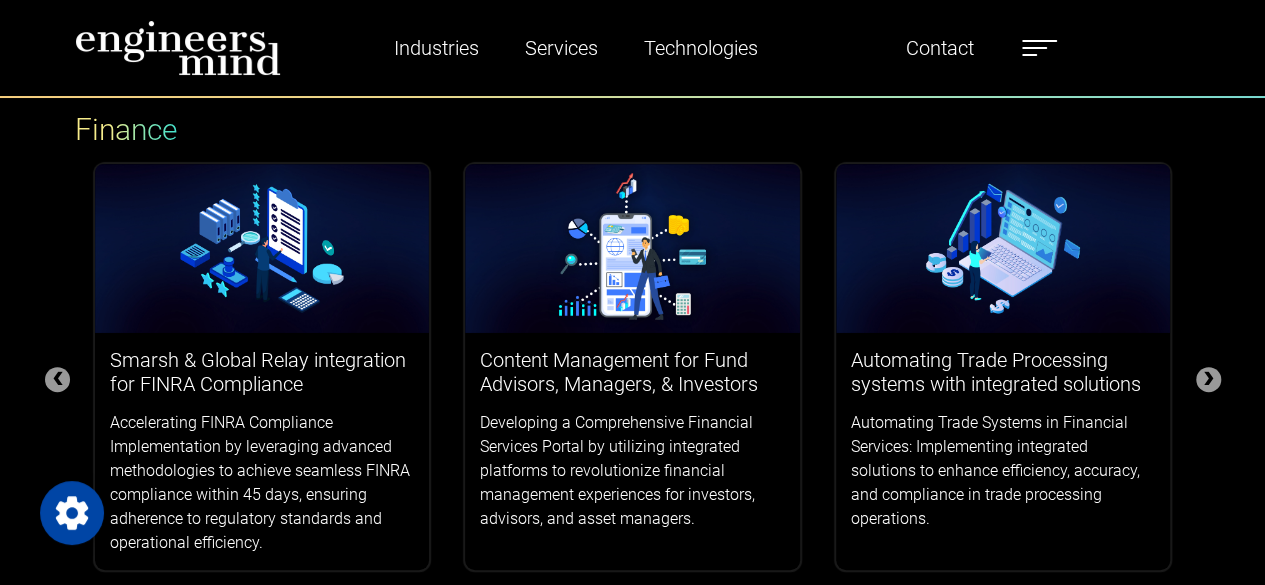 scroll, scrollTop: 300, scrollLeft: 0, axis: vertical 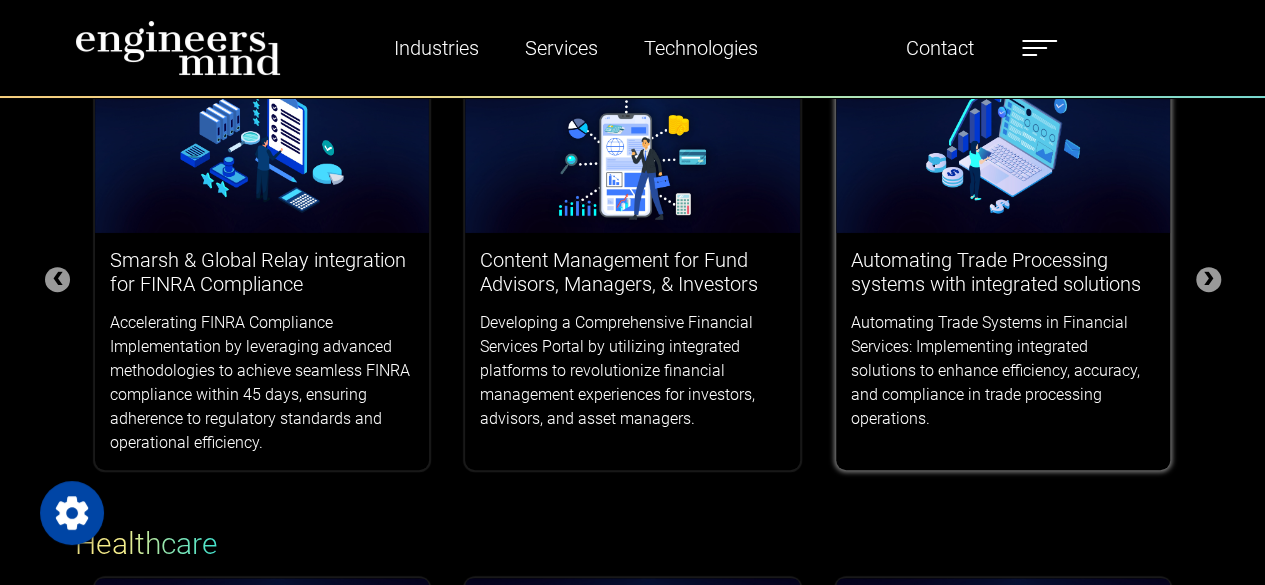 click on "Automating Trade Processing systems with integrated solutions Automating Trade Systems in Financial Services: Implementing integrated solutions to enhance efficiency, accuracy, and compliance in trade processing operations." at bounding box center (1003, 339) 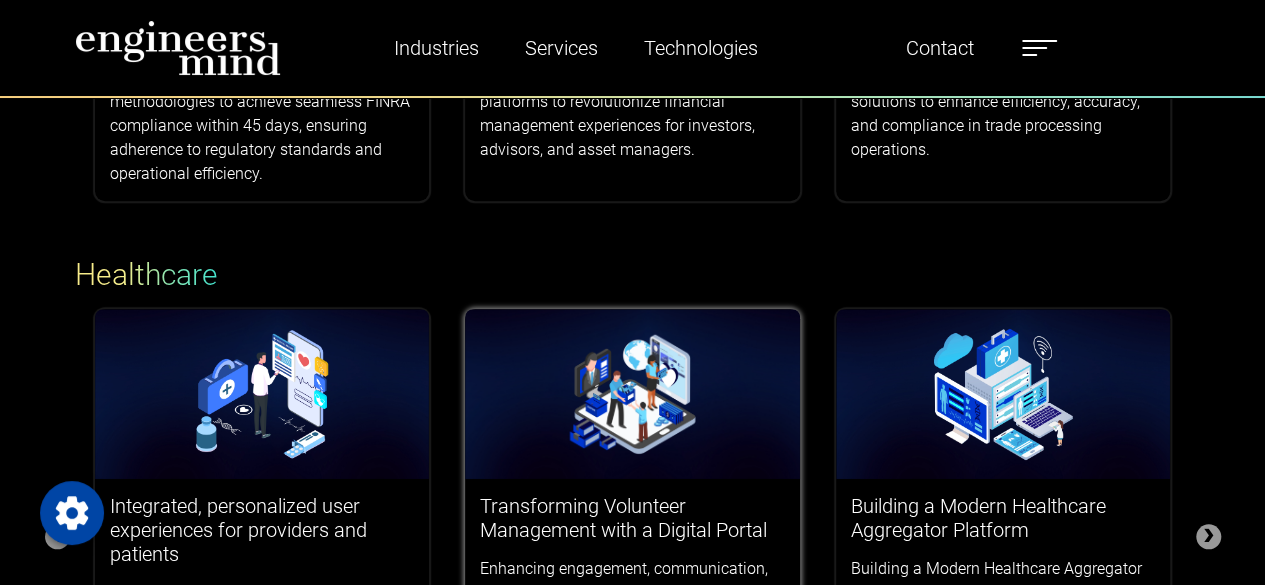 scroll, scrollTop: 700, scrollLeft: 0, axis: vertical 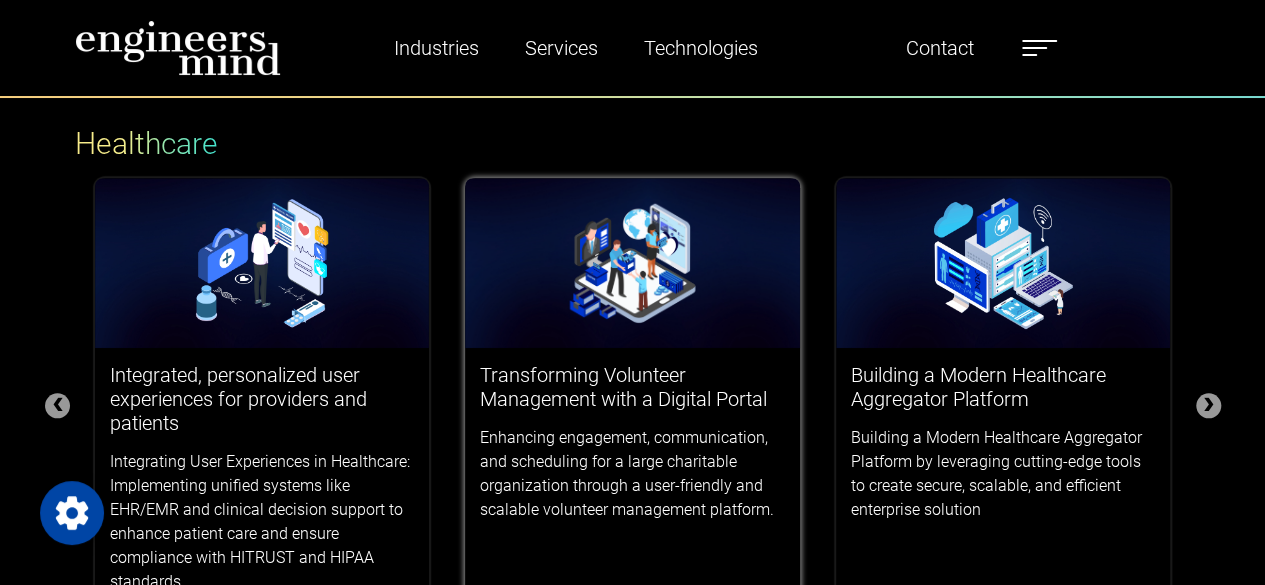 click on "Transforming Volunteer Management with a Digital Portal Enhancing engagement, communication, and scheduling for a large charitable organization through a user-friendly and scalable volunteer management platform." at bounding box center [632, 442] 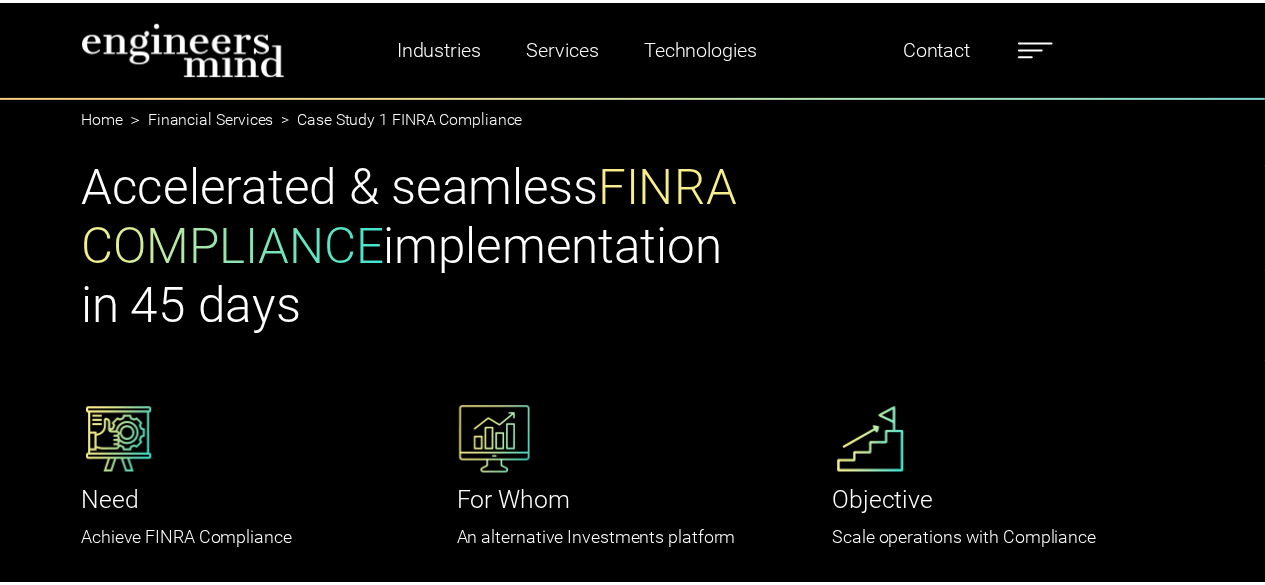 scroll, scrollTop: 0, scrollLeft: 0, axis: both 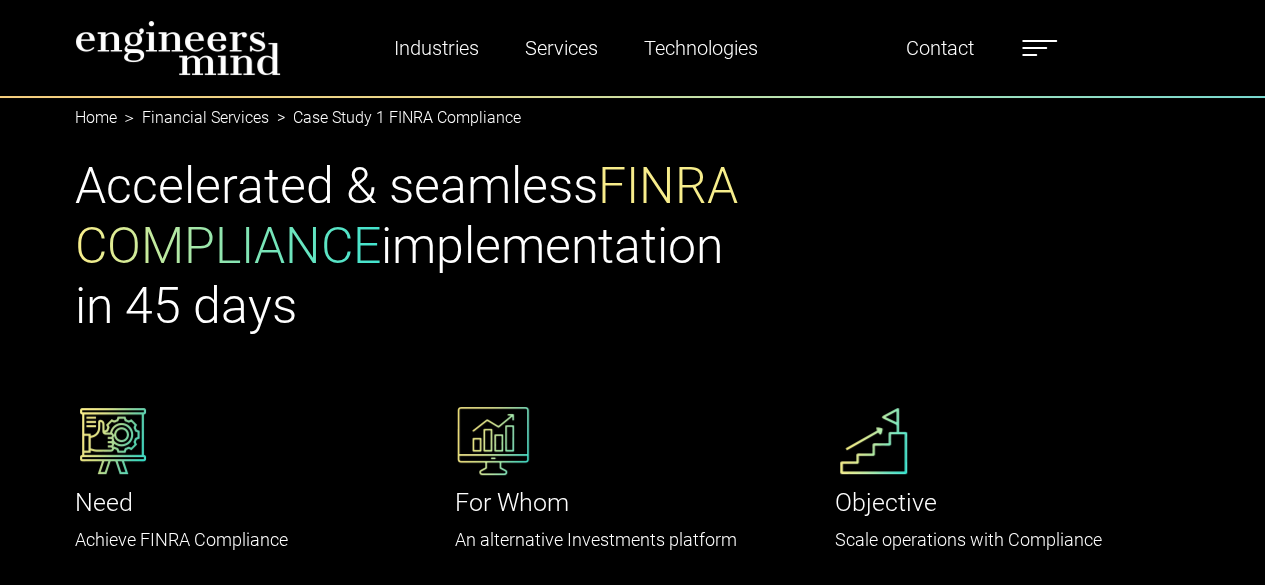 type on "*********" 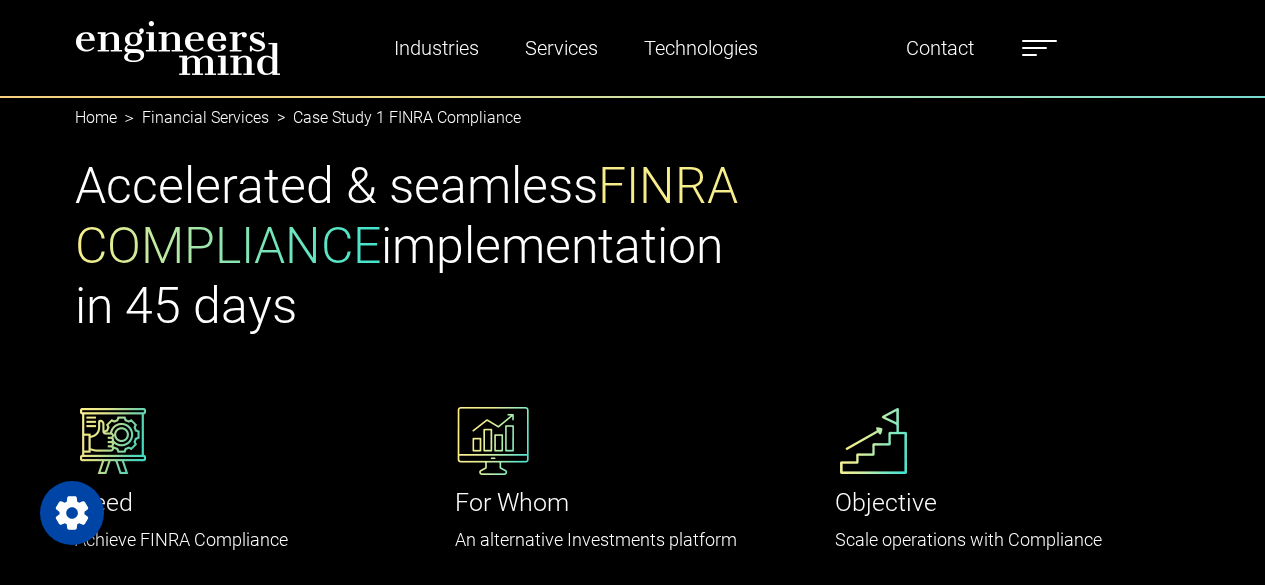 scroll, scrollTop: 0, scrollLeft: 0, axis: both 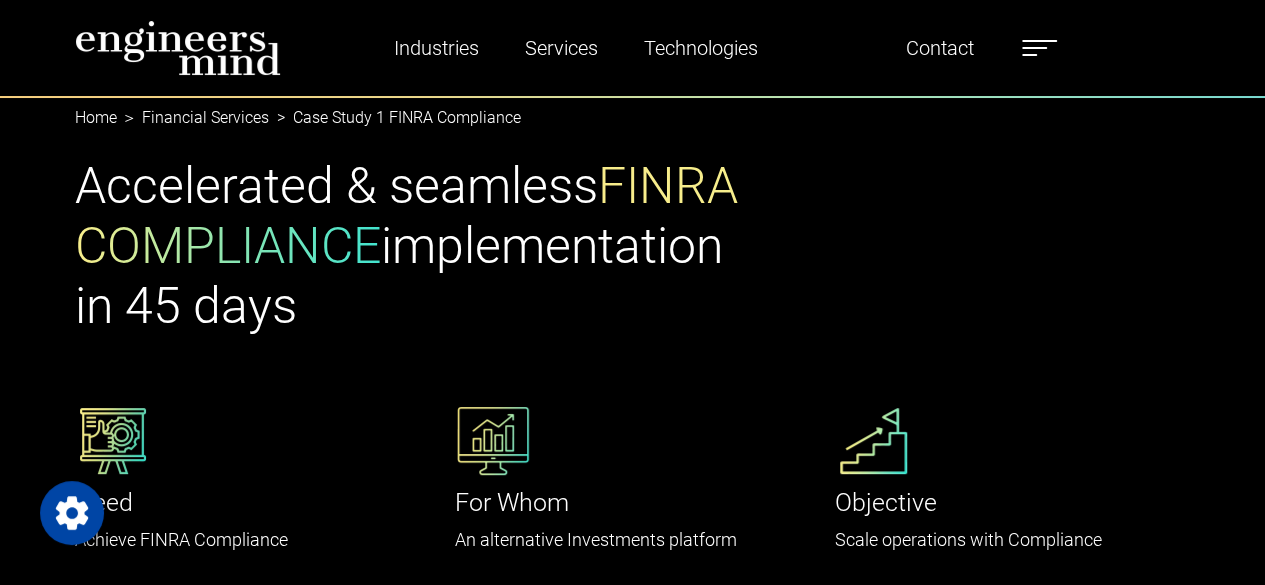 type on "*********" 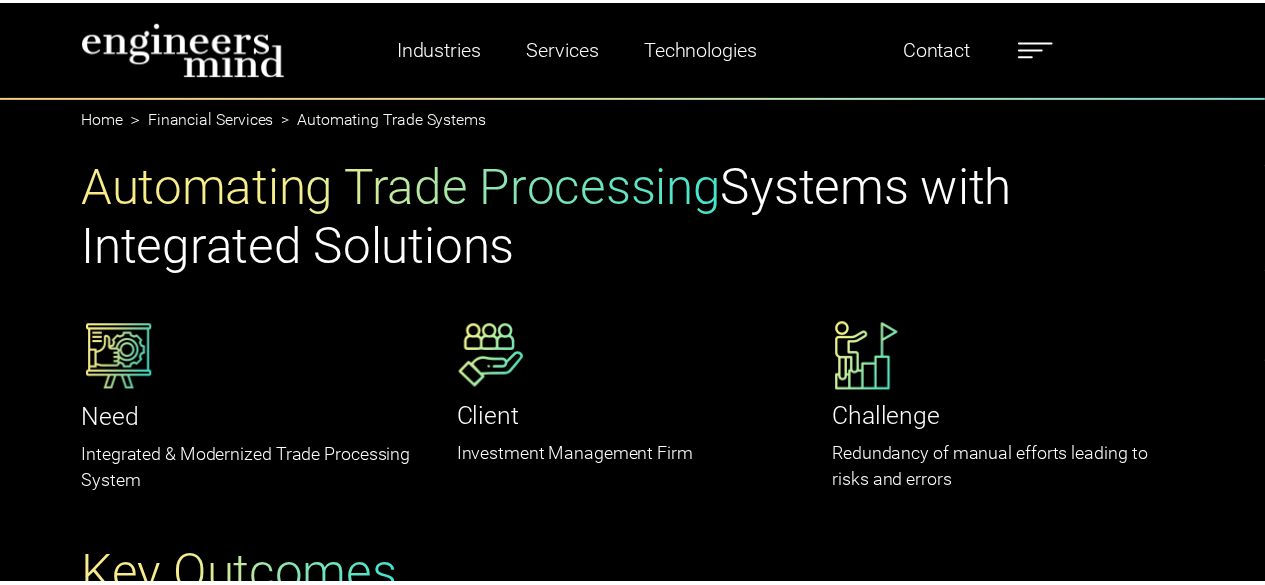 scroll, scrollTop: 0, scrollLeft: 0, axis: both 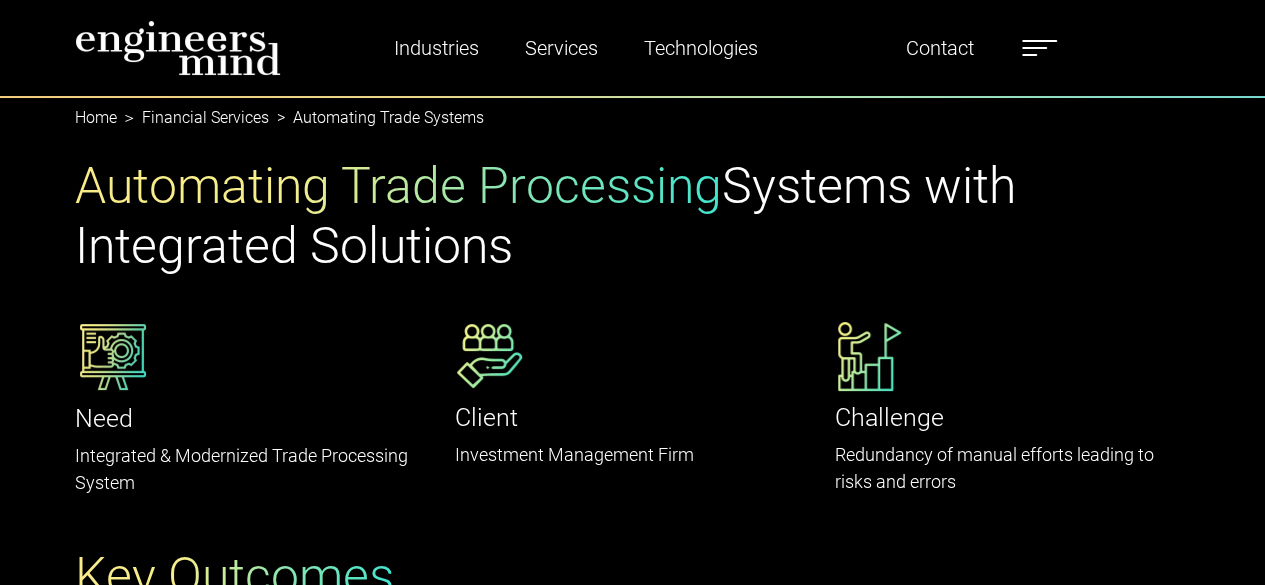 type on "*********" 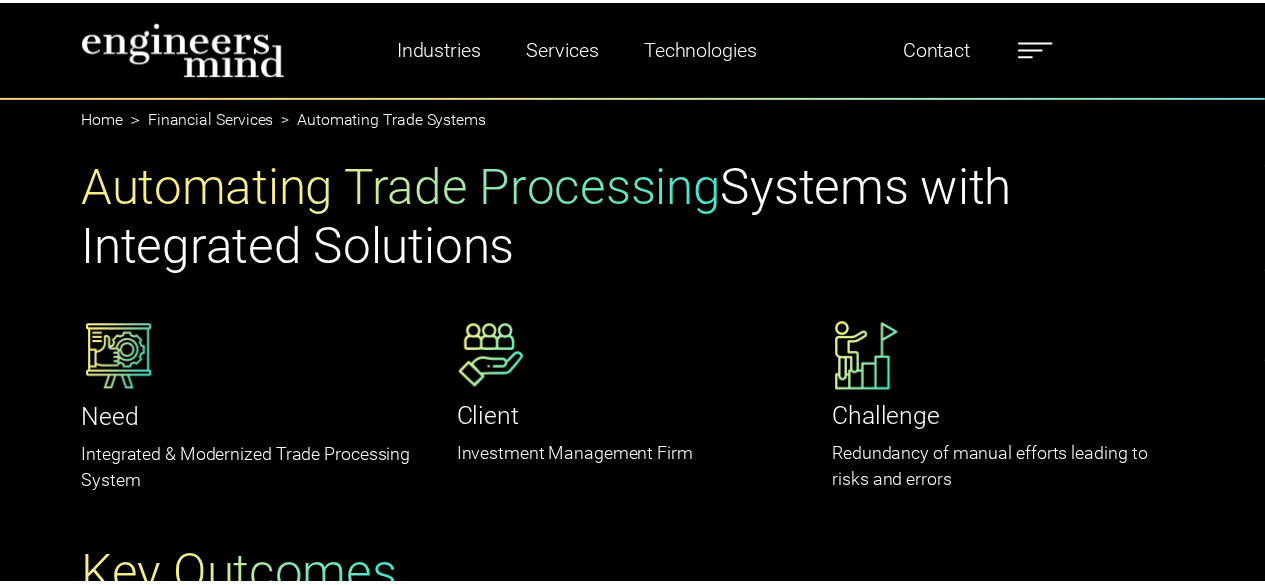 scroll, scrollTop: 0, scrollLeft: 0, axis: both 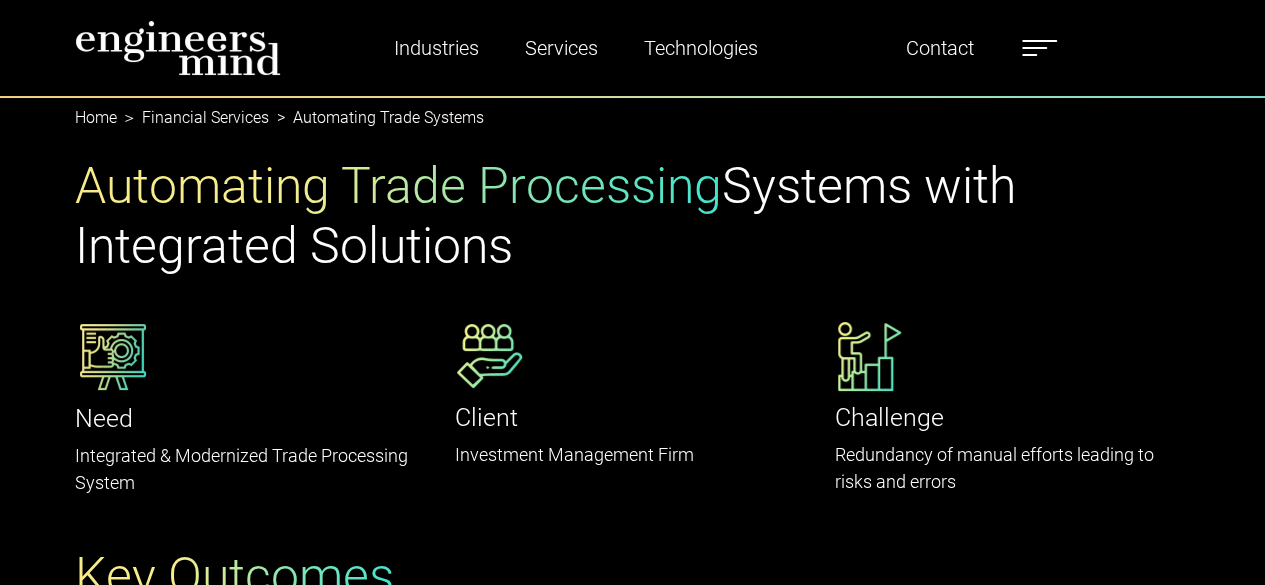 type on "*********" 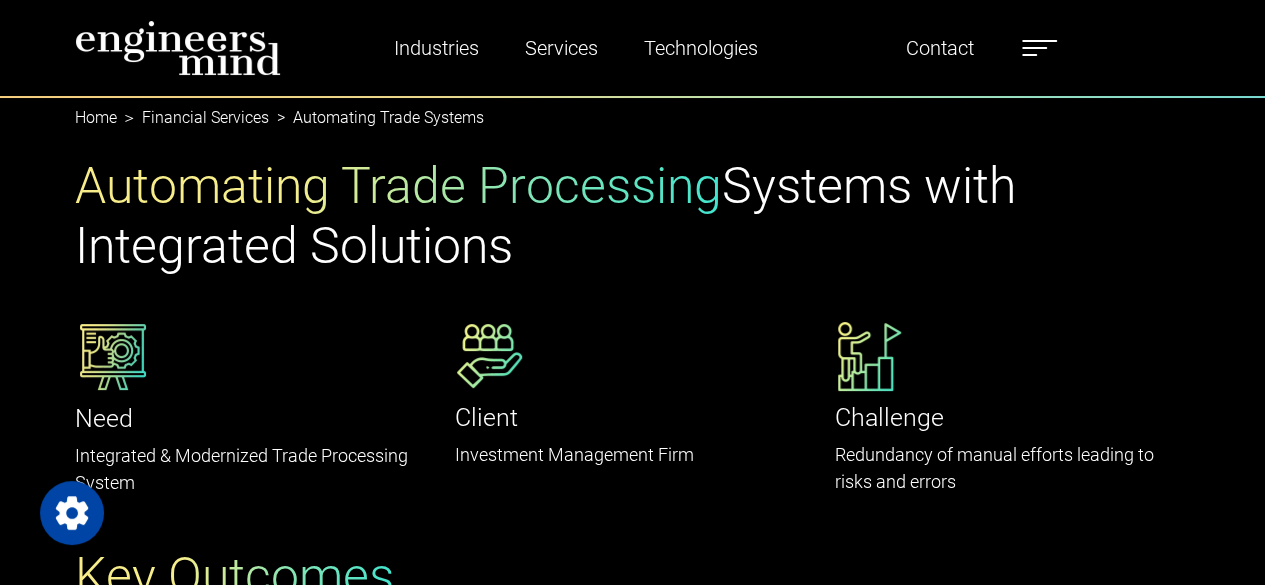 scroll, scrollTop: 0, scrollLeft: 0, axis: both 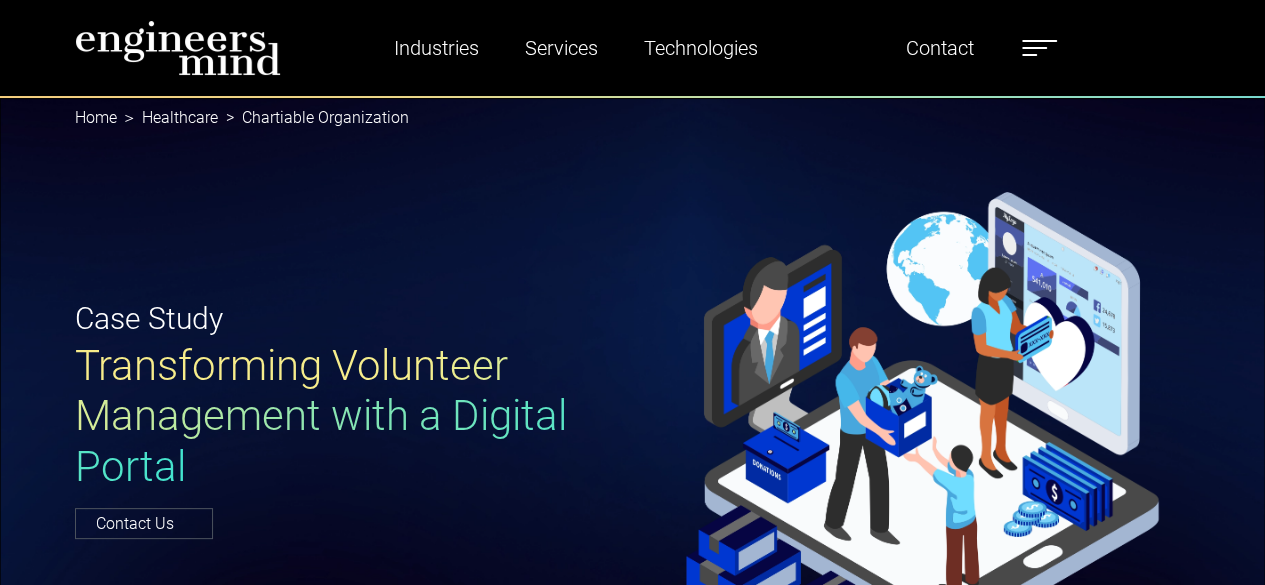 type on "*********" 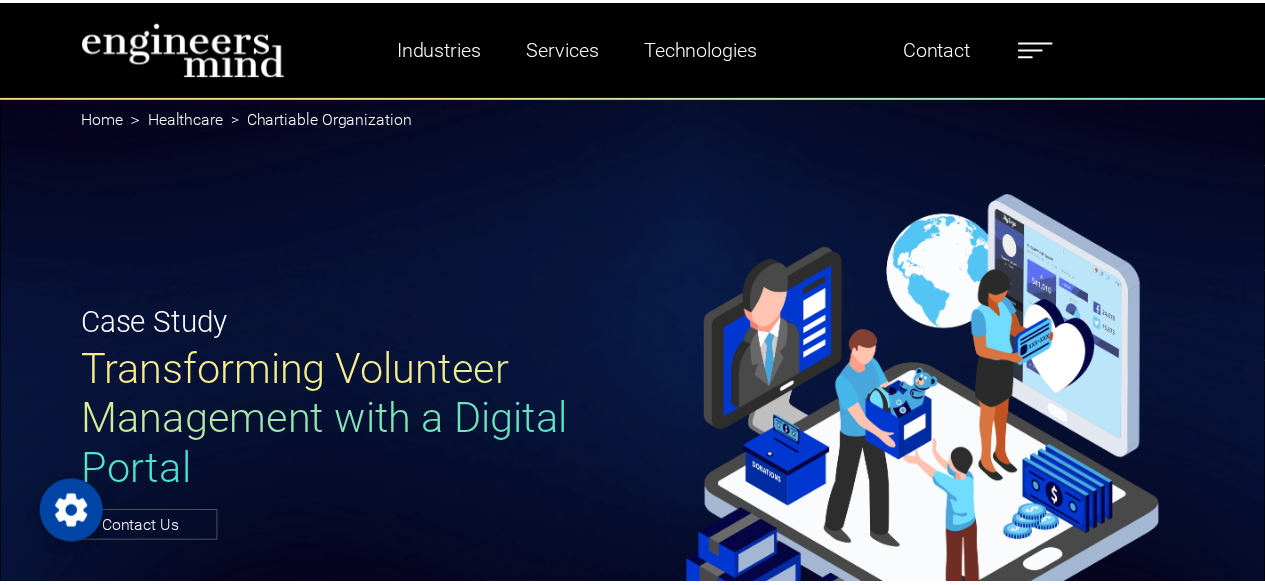 scroll, scrollTop: 0, scrollLeft: 0, axis: both 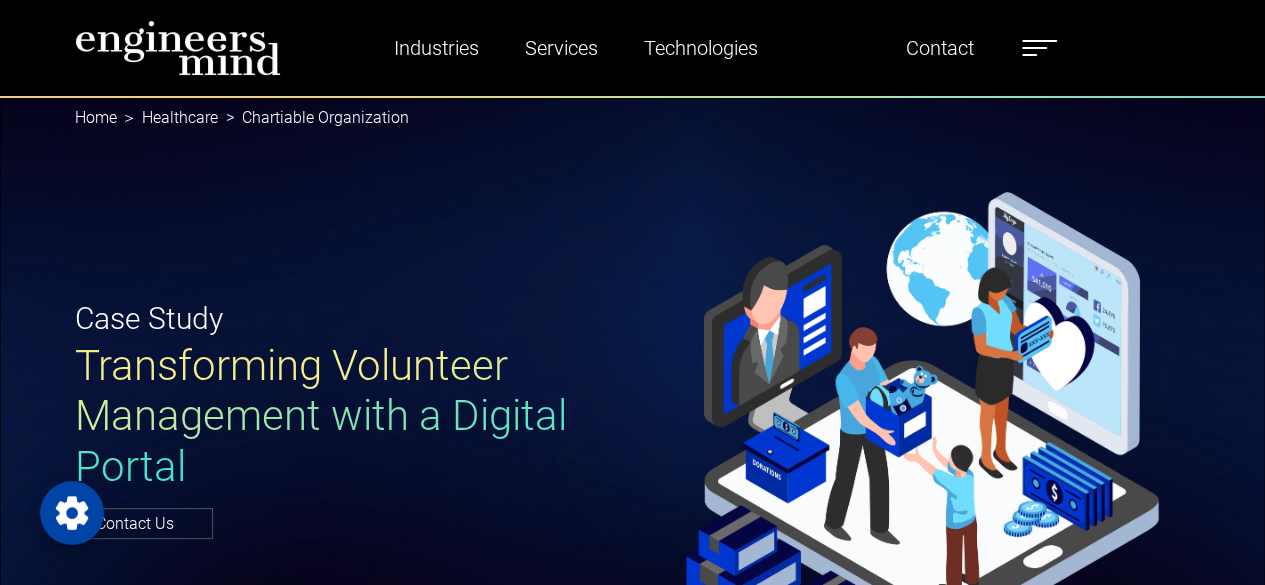 type on "*********" 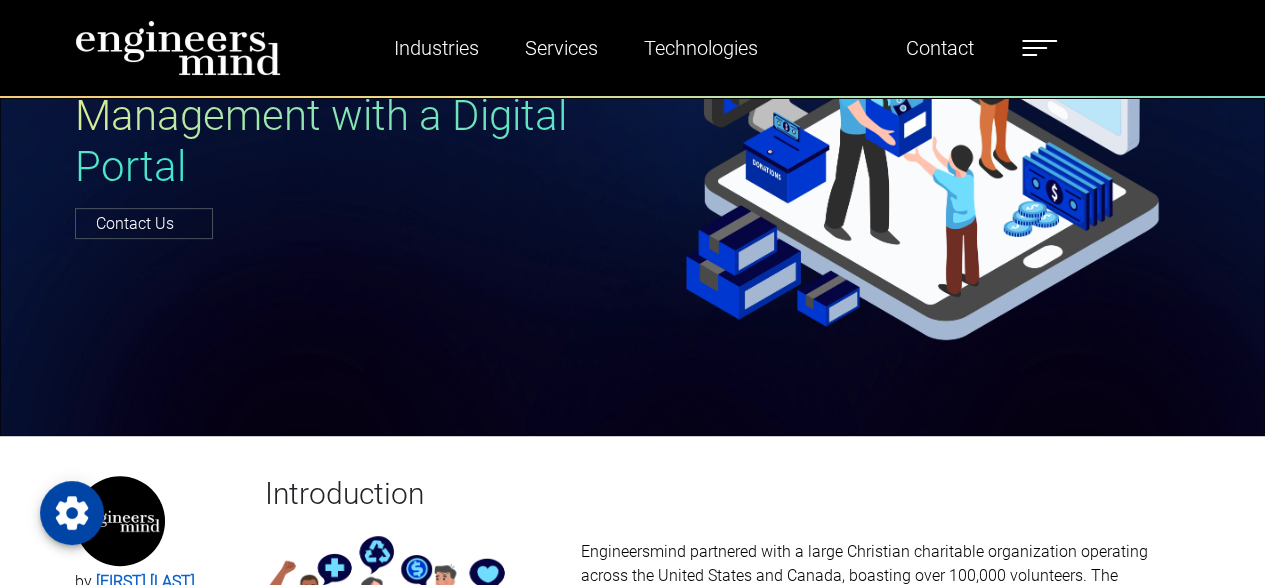 scroll, scrollTop: 0, scrollLeft: 0, axis: both 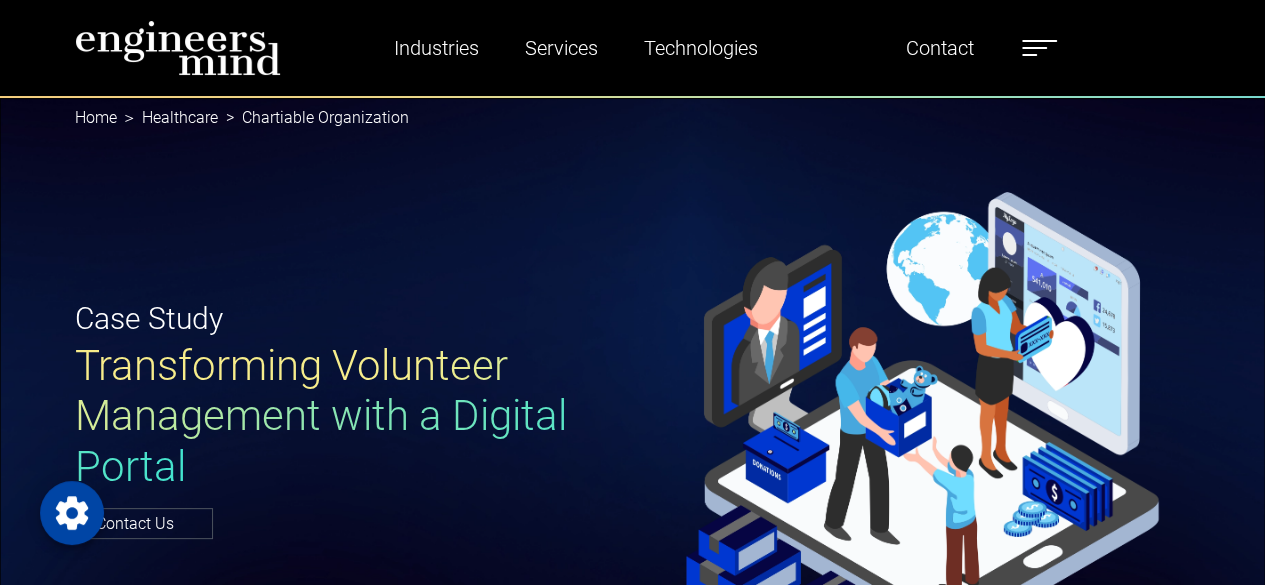click at bounding box center (1039, 48) 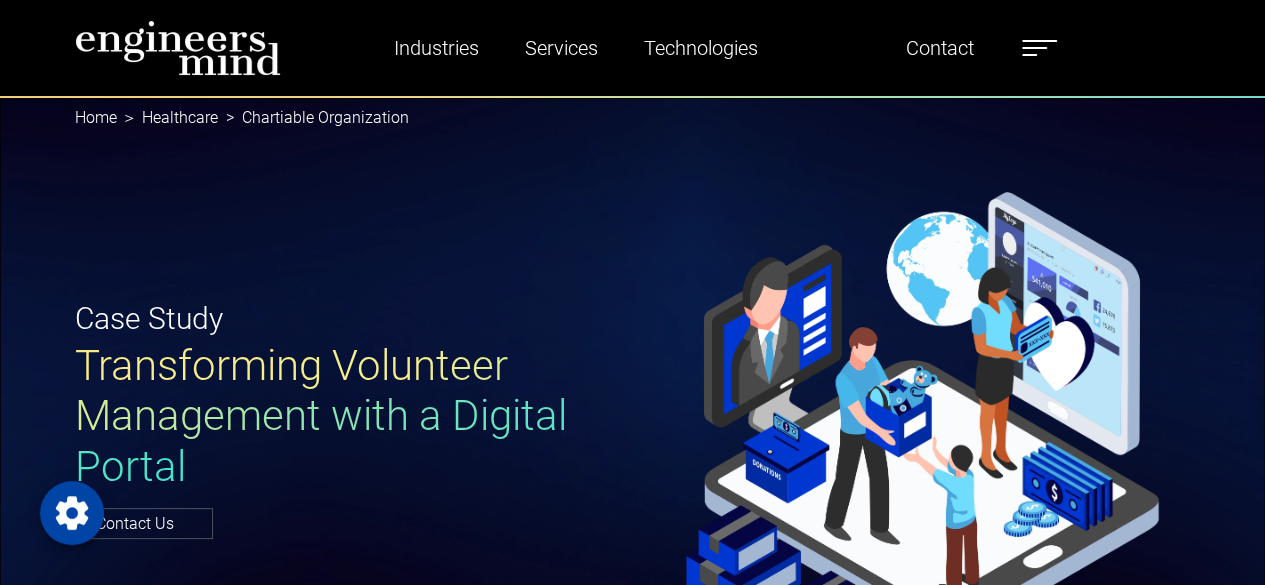 click on "Resources" at bounding box center [1331, 220] 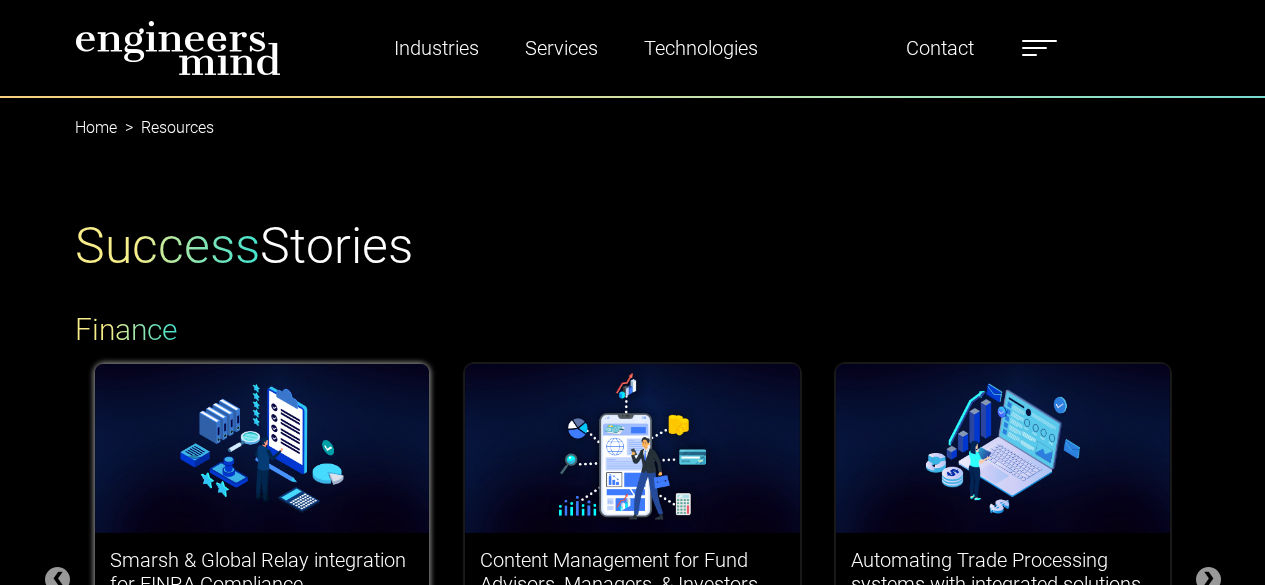 scroll, scrollTop: 0, scrollLeft: 0, axis: both 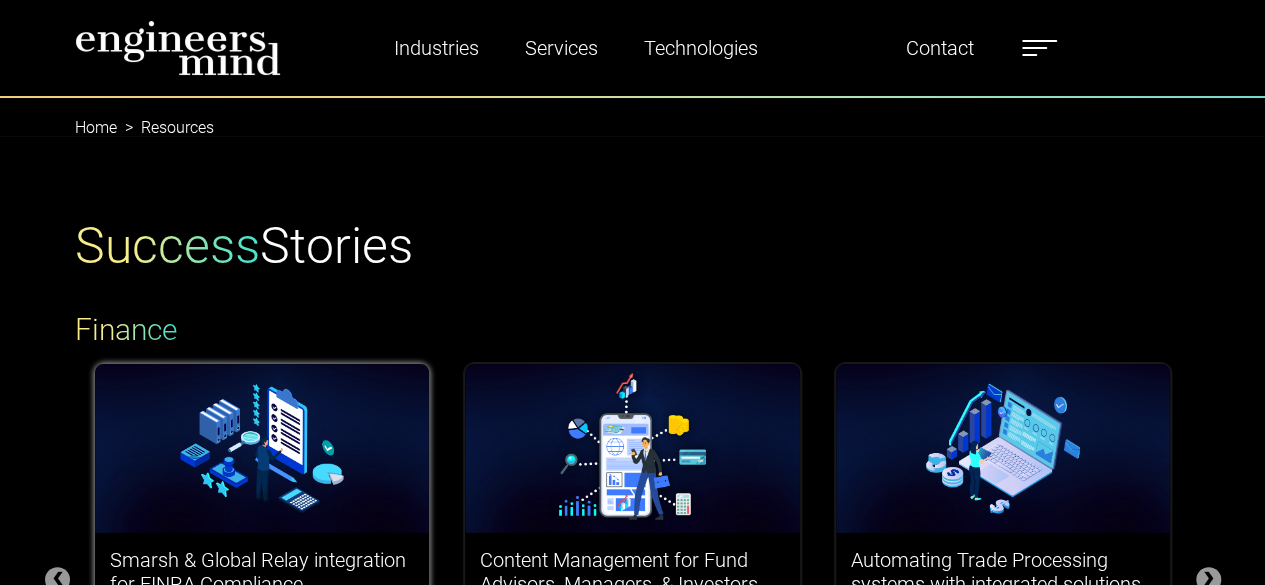 type on "*********" 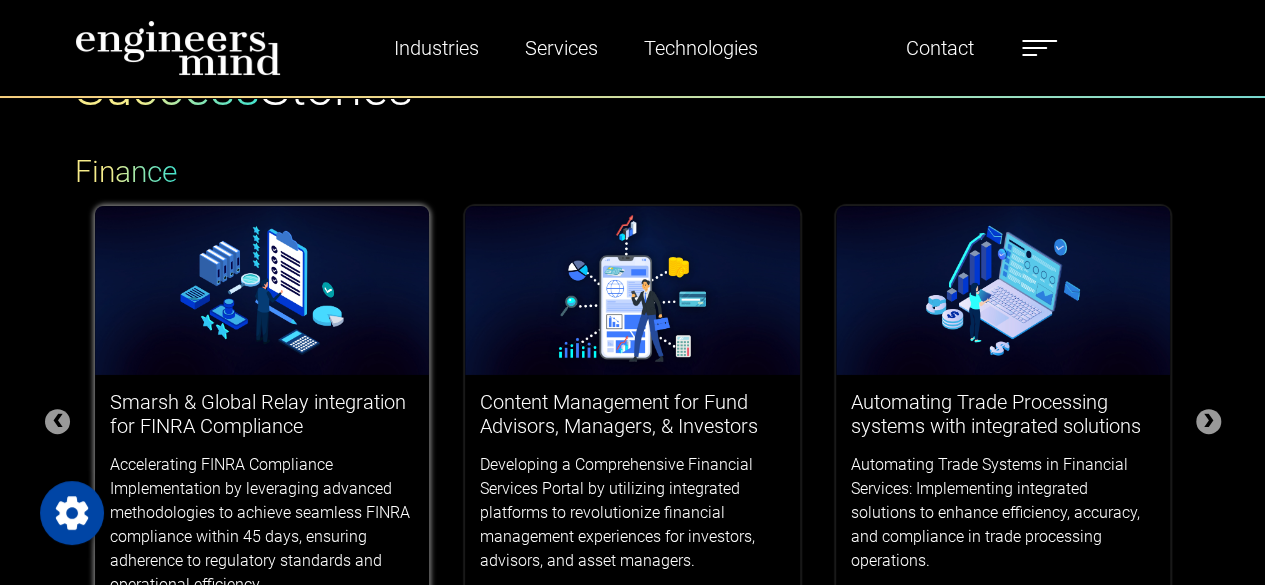 scroll, scrollTop: 300, scrollLeft: 0, axis: vertical 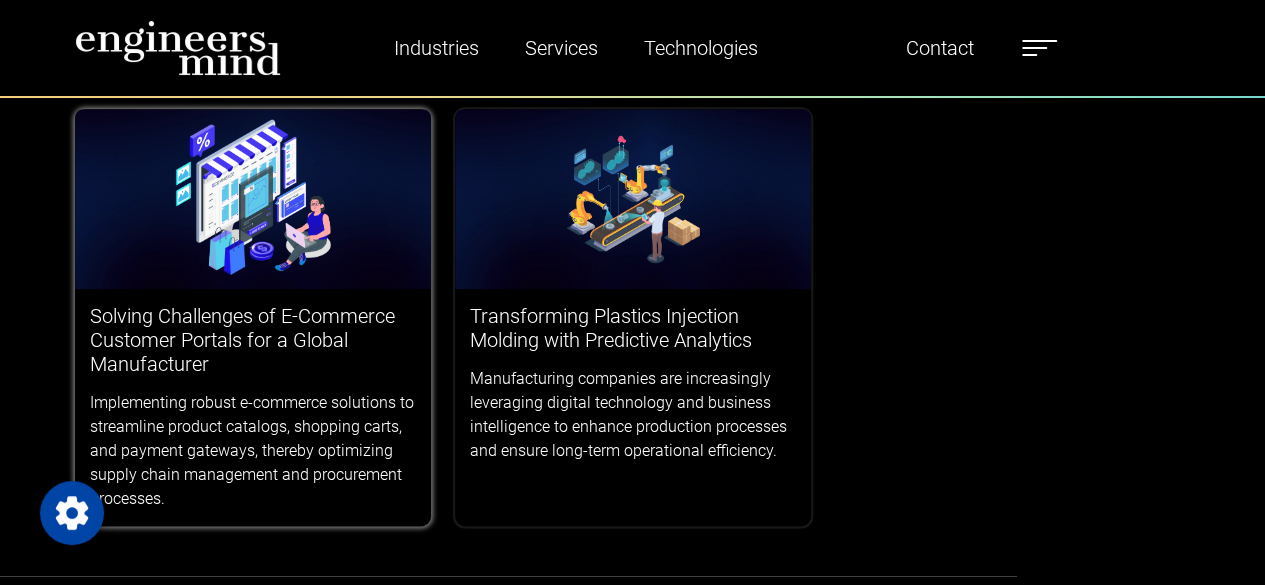 click on "Solving Challenges of E-Commerce Customer Portals for a Global Manufacturer" at bounding box center [253, 340] 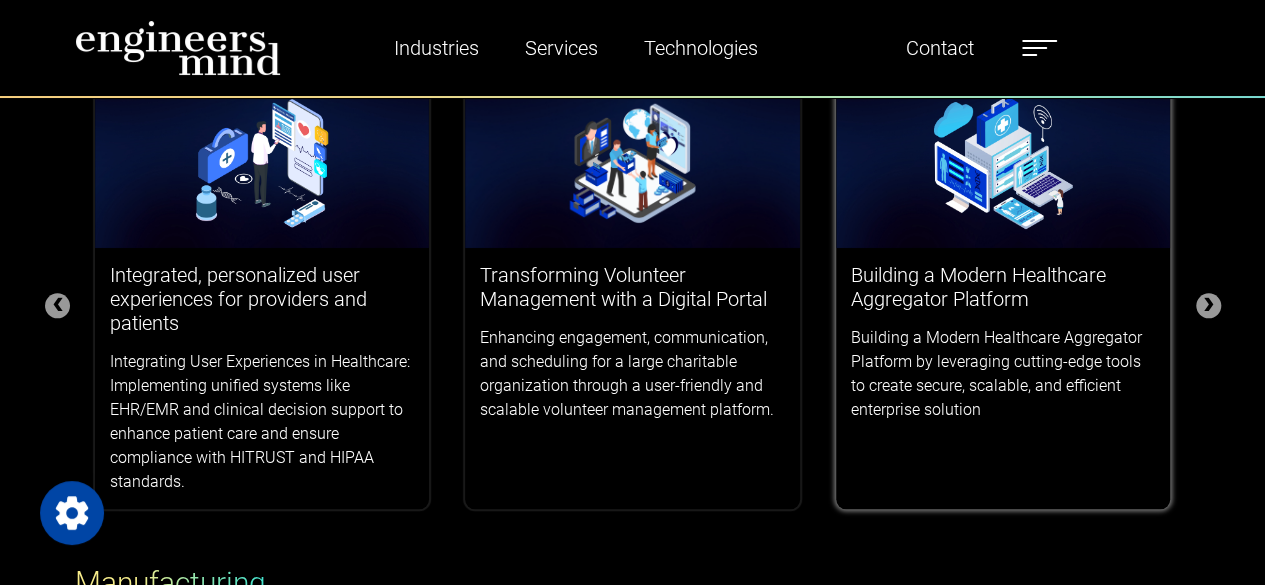 scroll, scrollTop: 500, scrollLeft: 0, axis: vertical 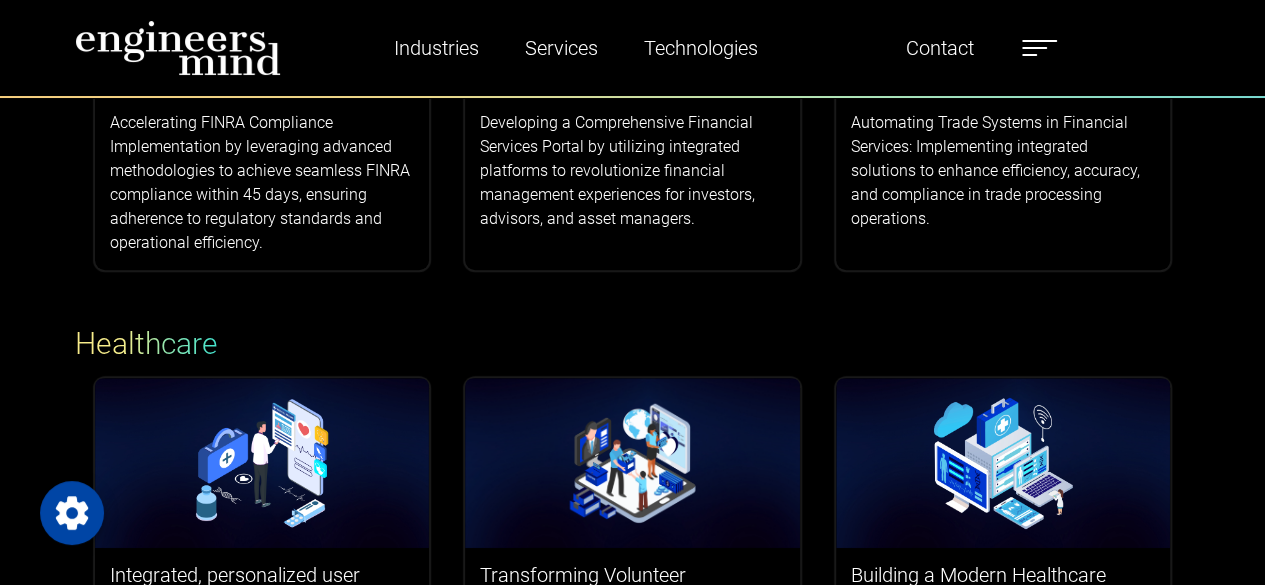 click at bounding box center (1039, 48) 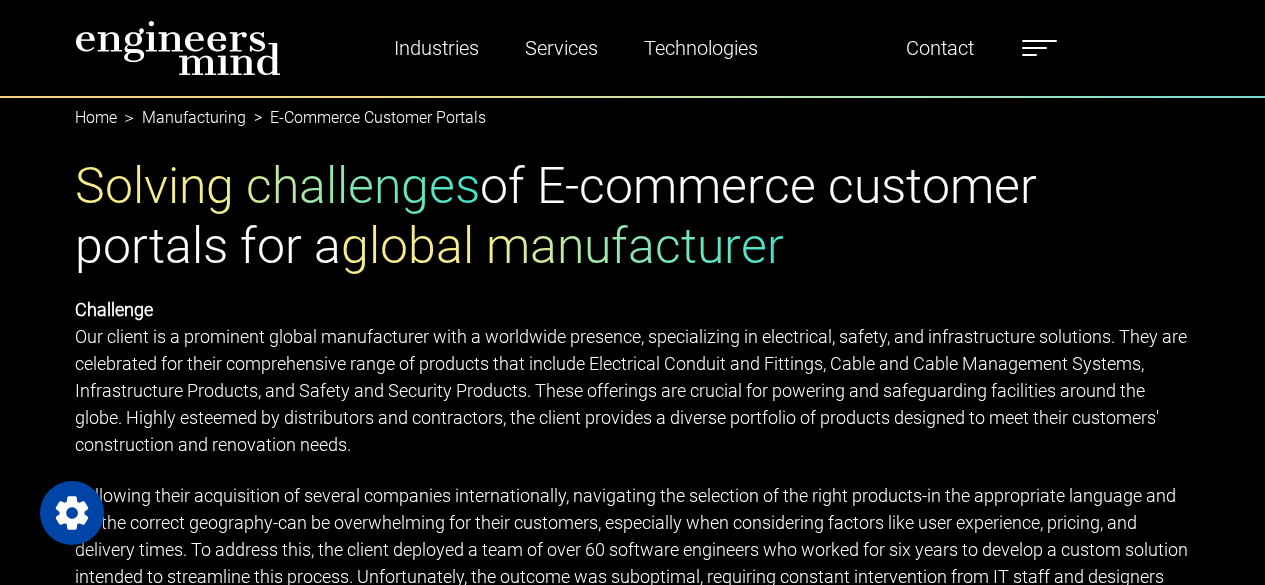 select on "*****" 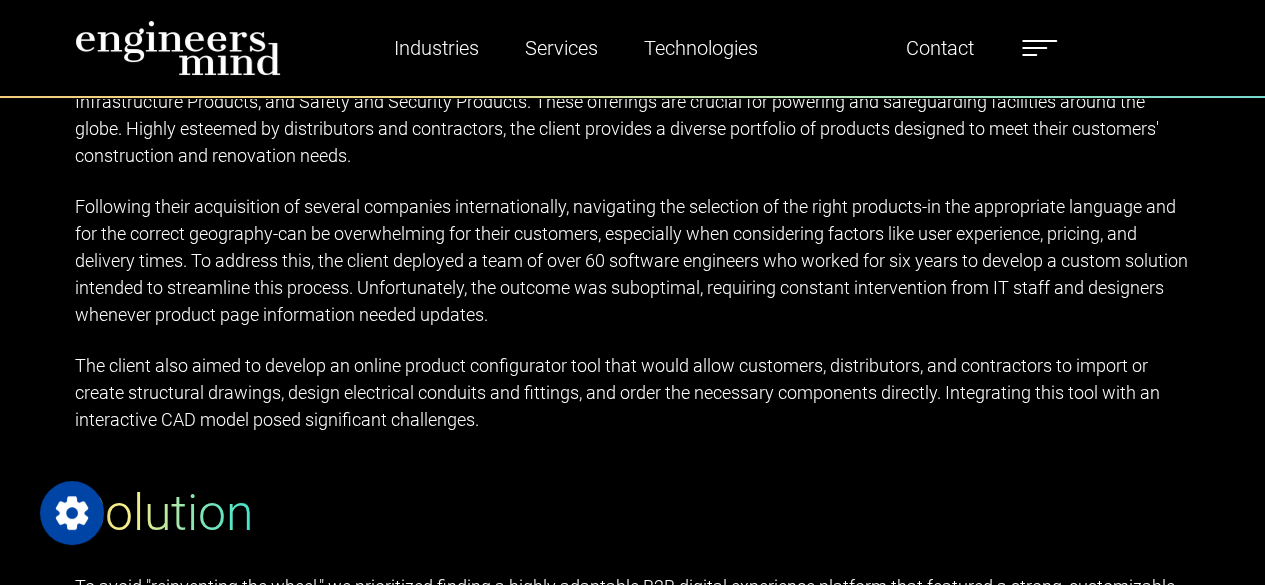 type on "*********" 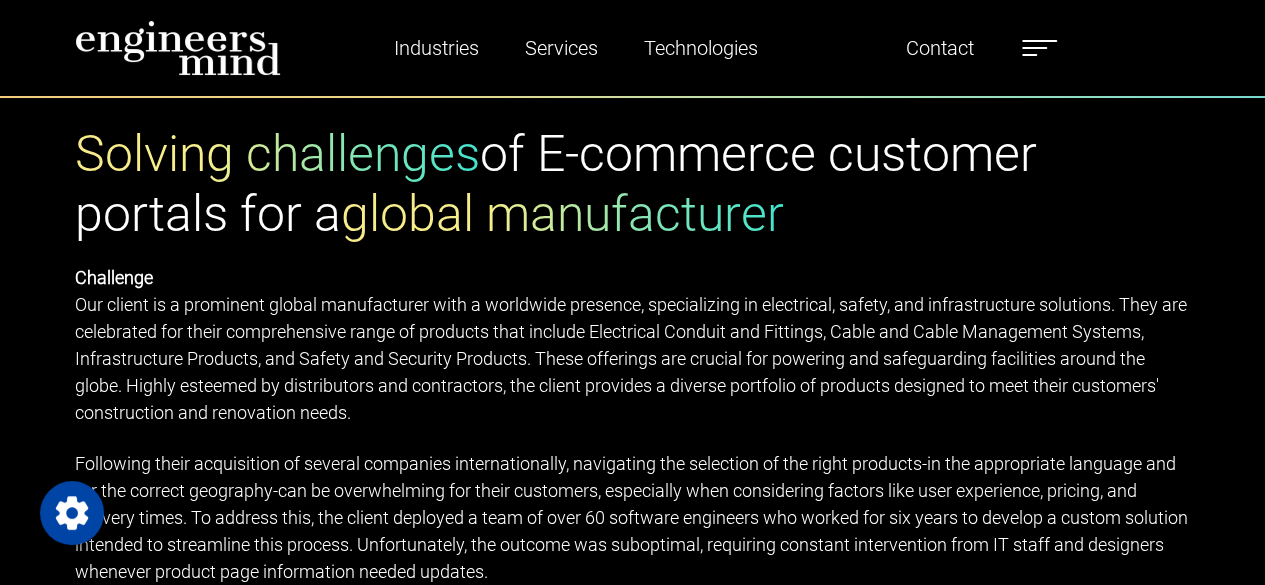 scroll, scrollTop: 0, scrollLeft: 0, axis: both 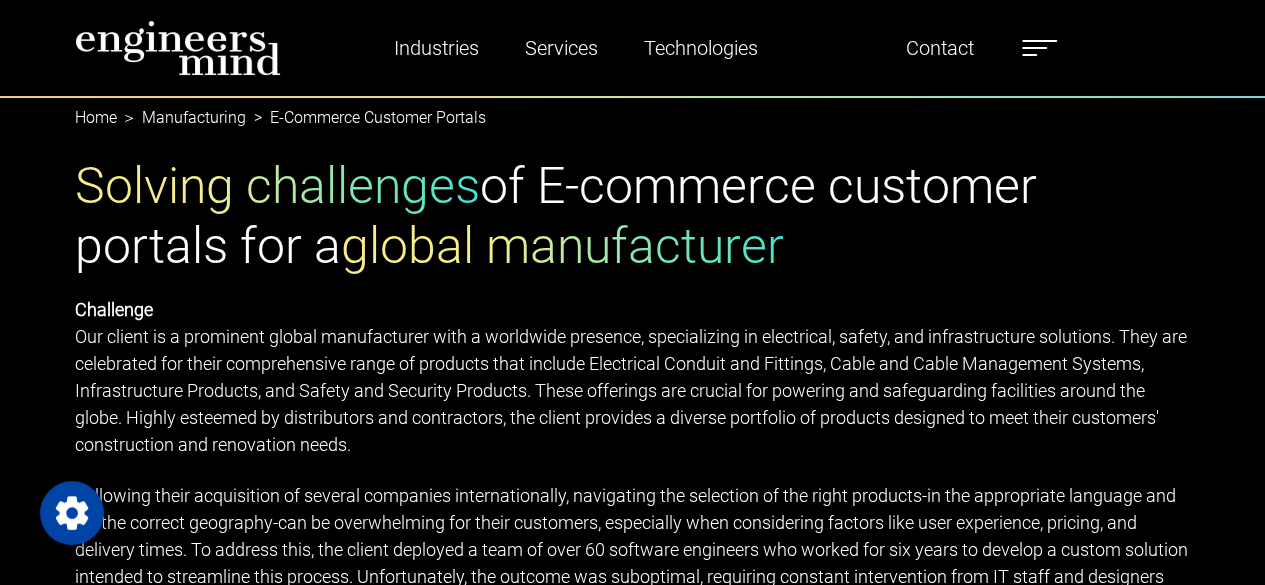 click at bounding box center (1039, 48) 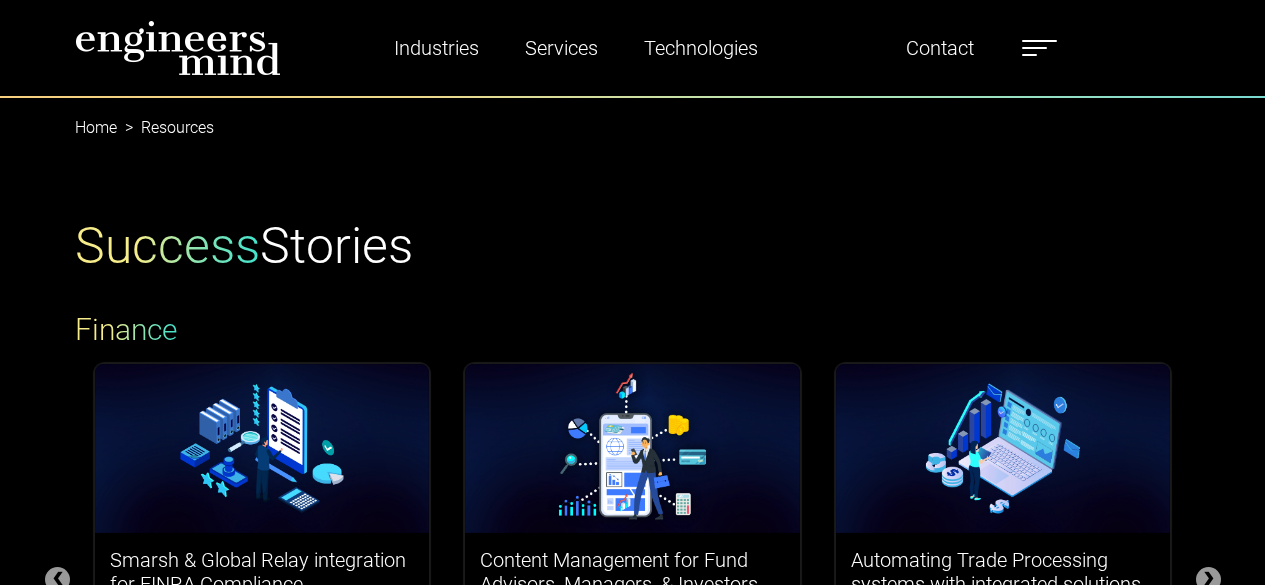 scroll, scrollTop: 0, scrollLeft: 0, axis: both 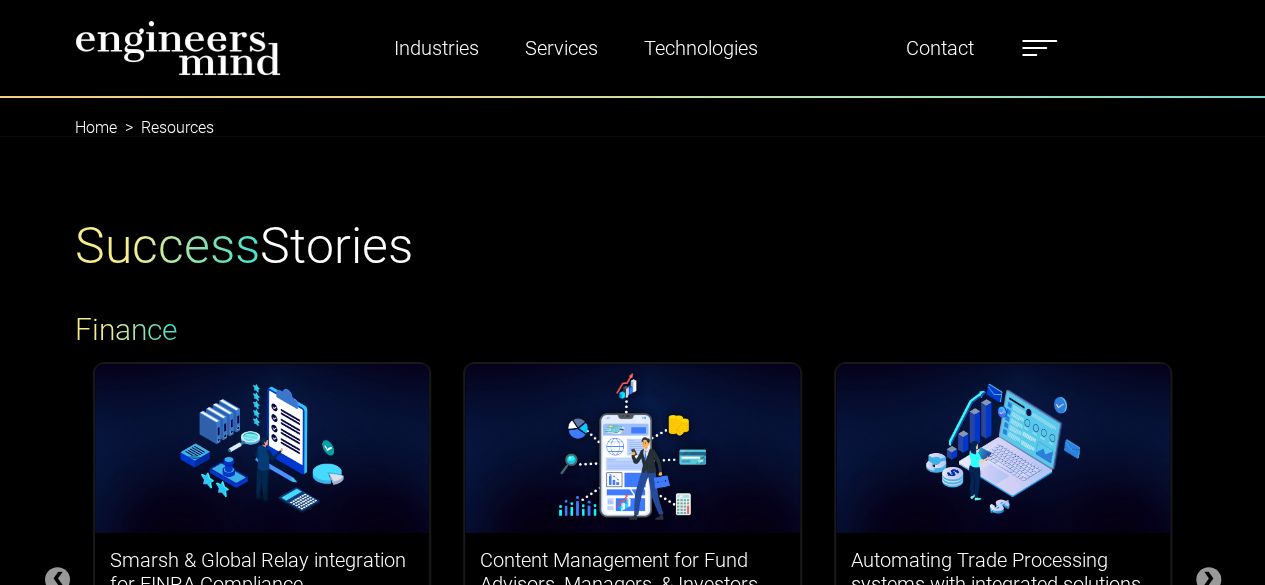 type on "*********" 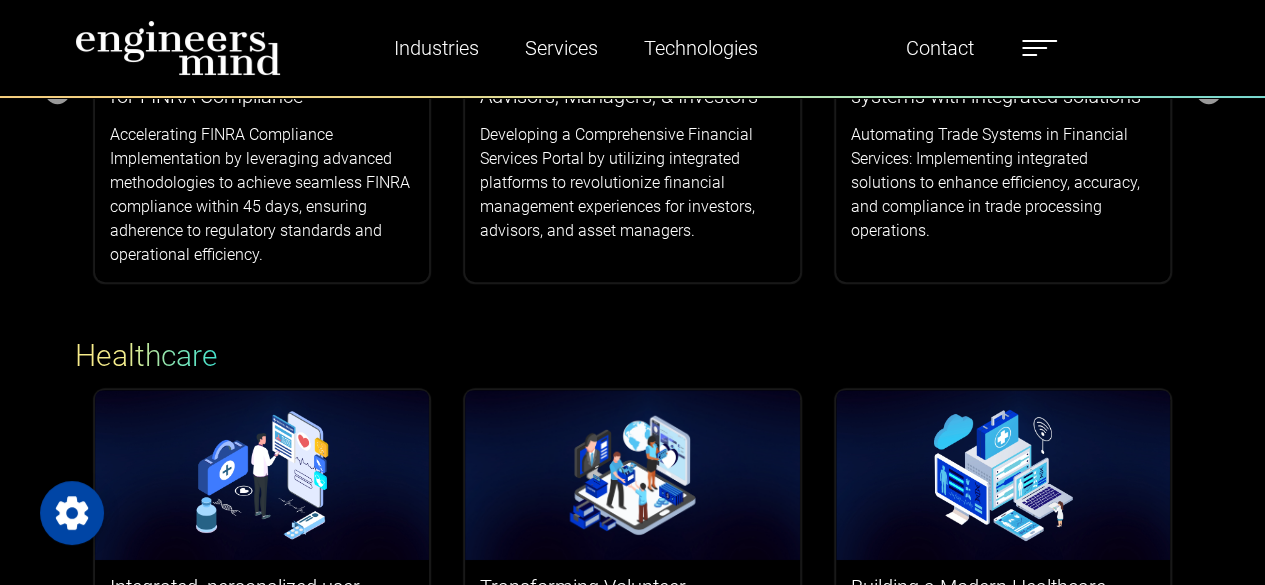 scroll, scrollTop: 580, scrollLeft: 0, axis: vertical 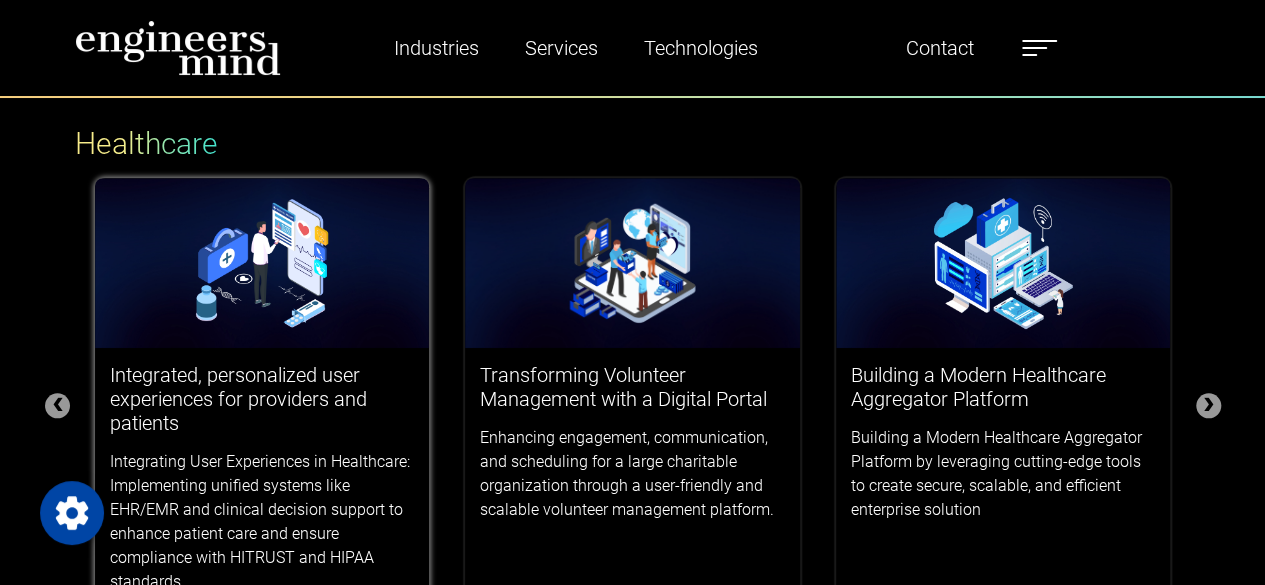 click at bounding box center [262, 262] 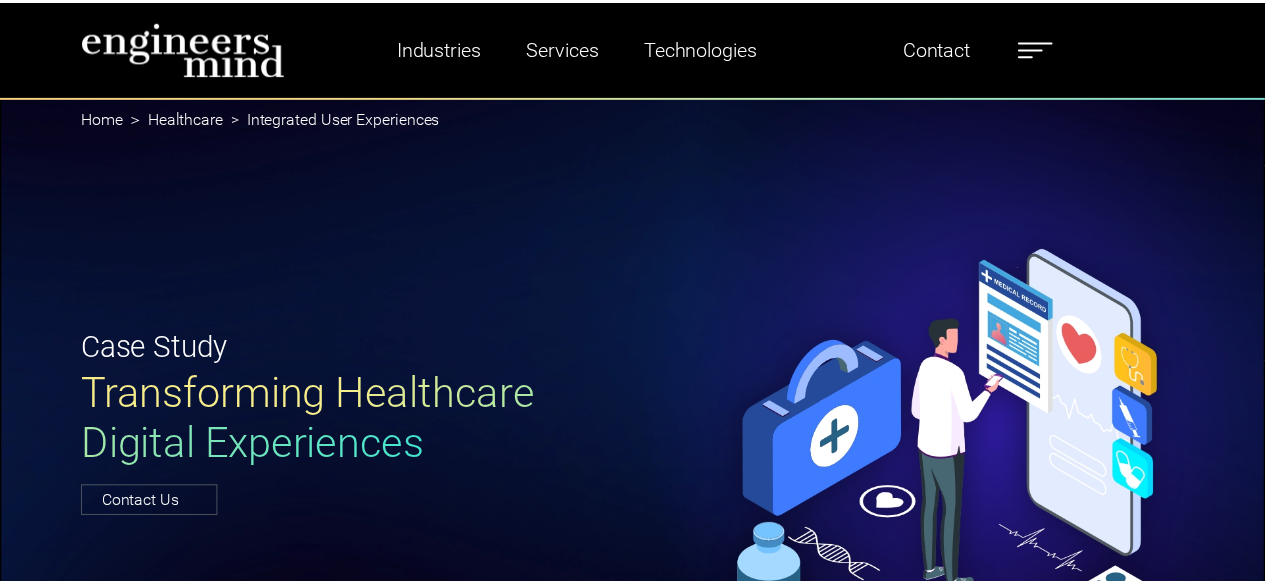 scroll, scrollTop: 0, scrollLeft: 0, axis: both 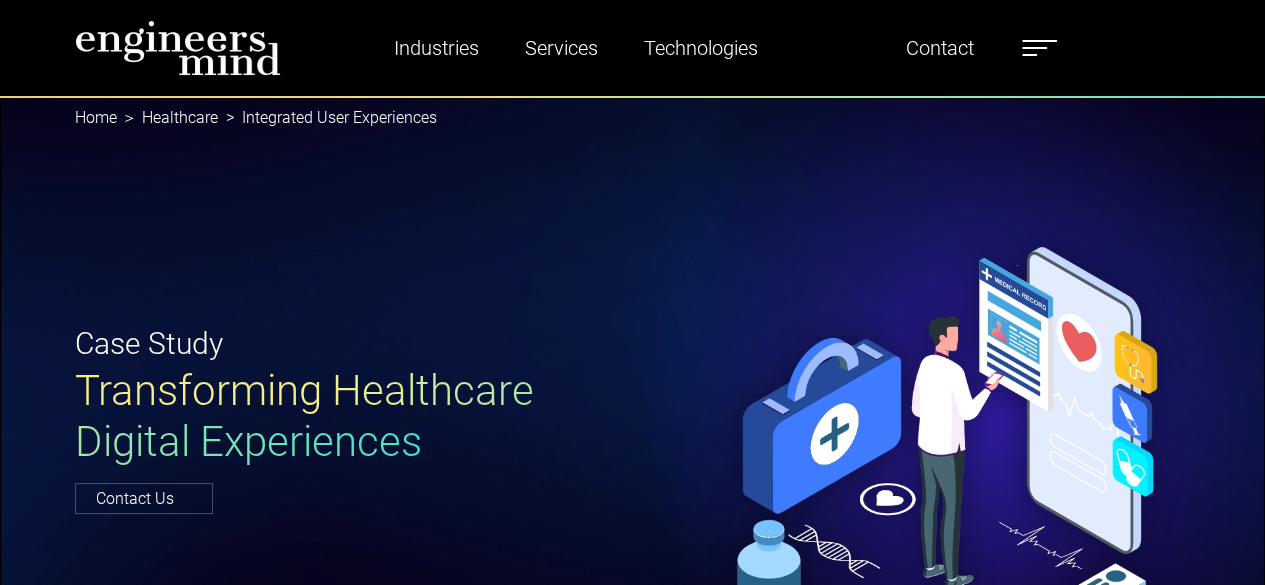 type on "*********" 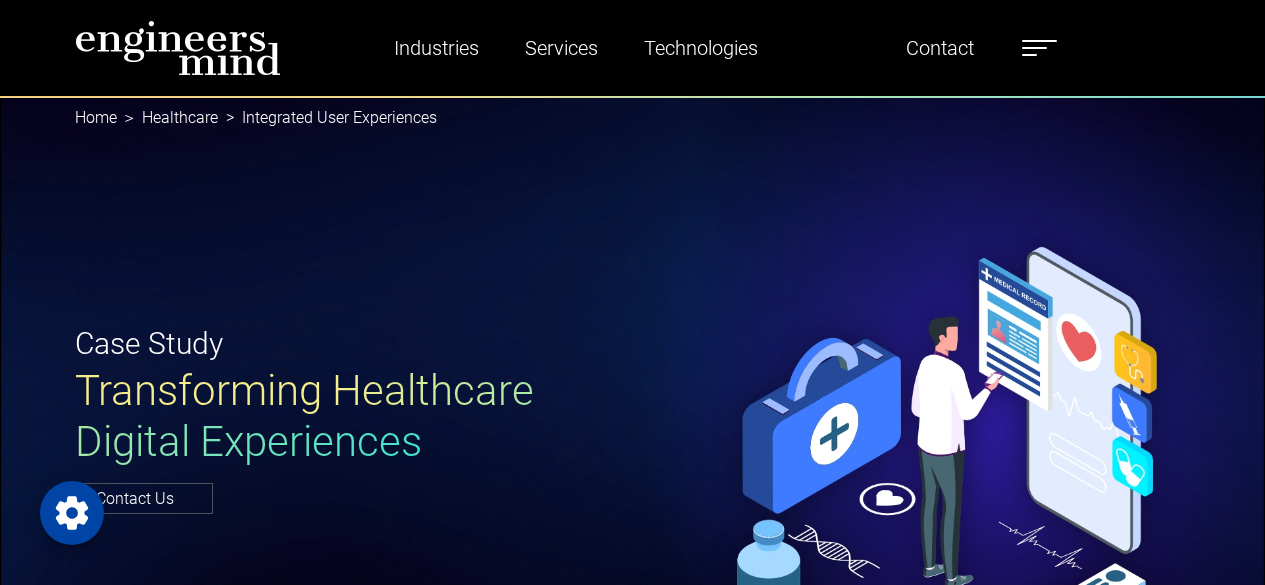 scroll, scrollTop: 0, scrollLeft: 0, axis: both 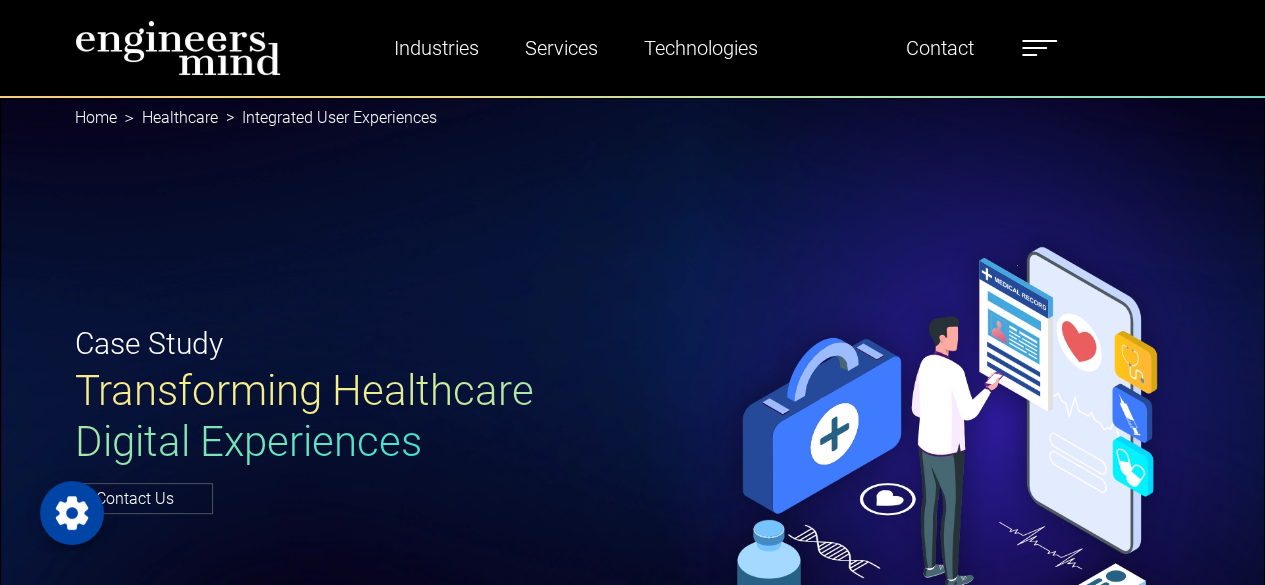 type on "*********" 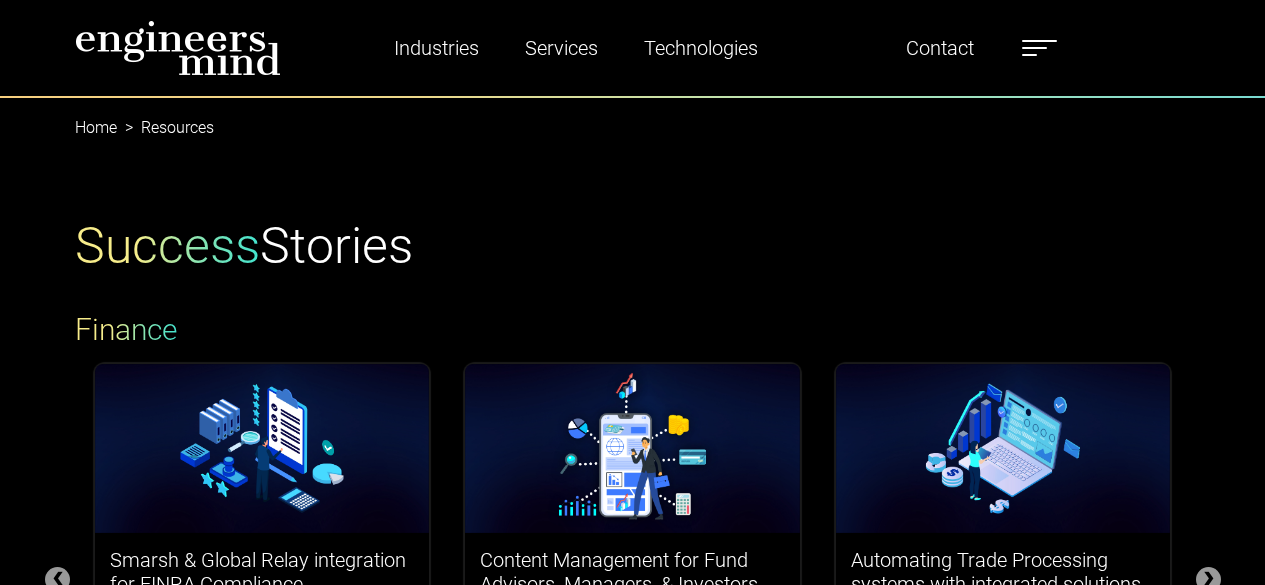 select on "*****" 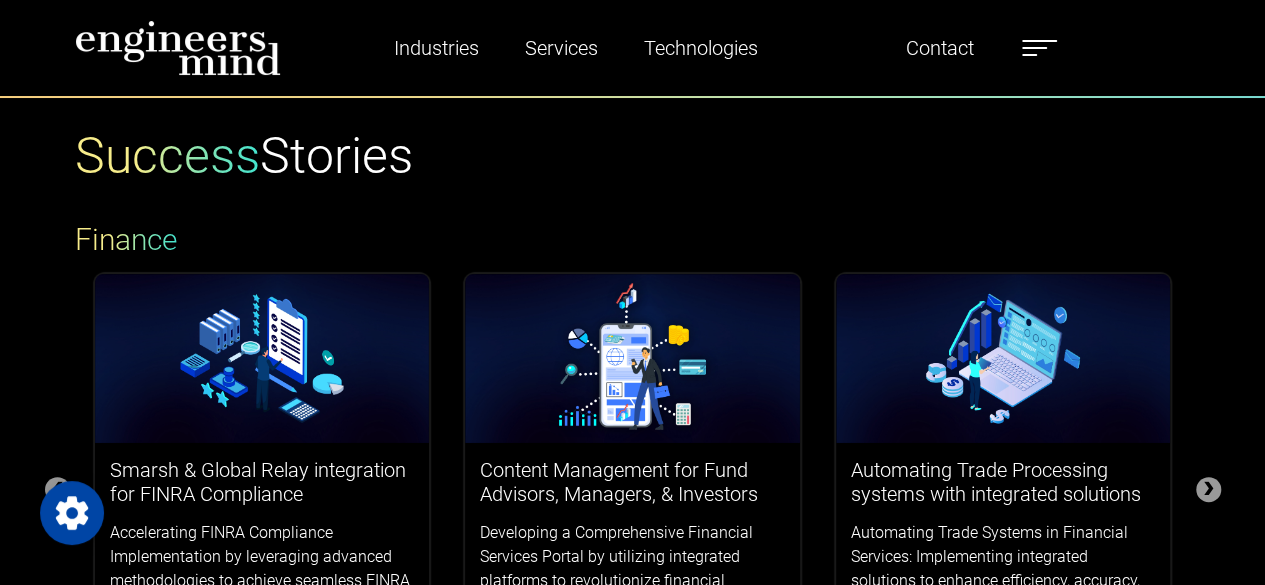 scroll, scrollTop: 100, scrollLeft: 0, axis: vertical 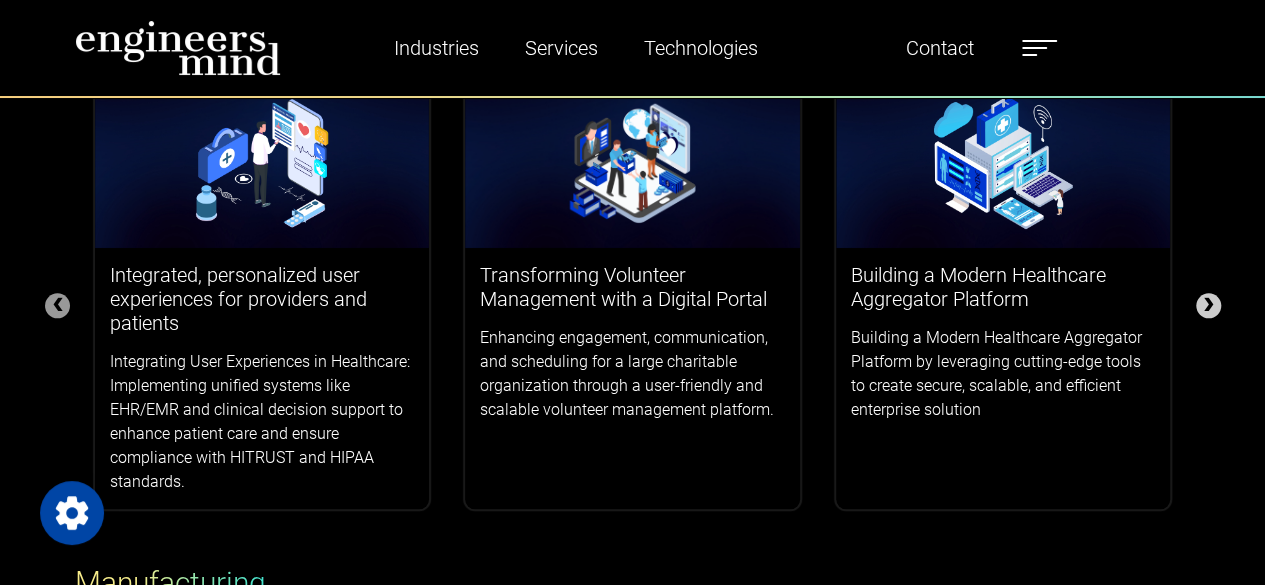 click on "❯" at bounding box center (1208, 305) 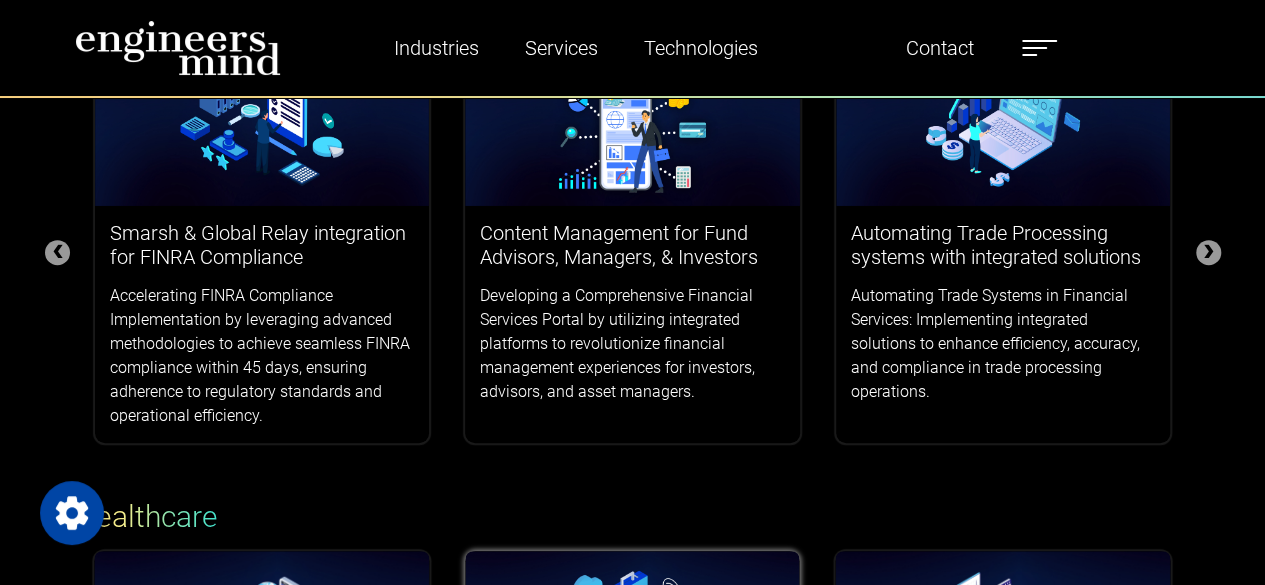 scroll, scrollTop: 300, scrollLeft: 0, axis: vertical 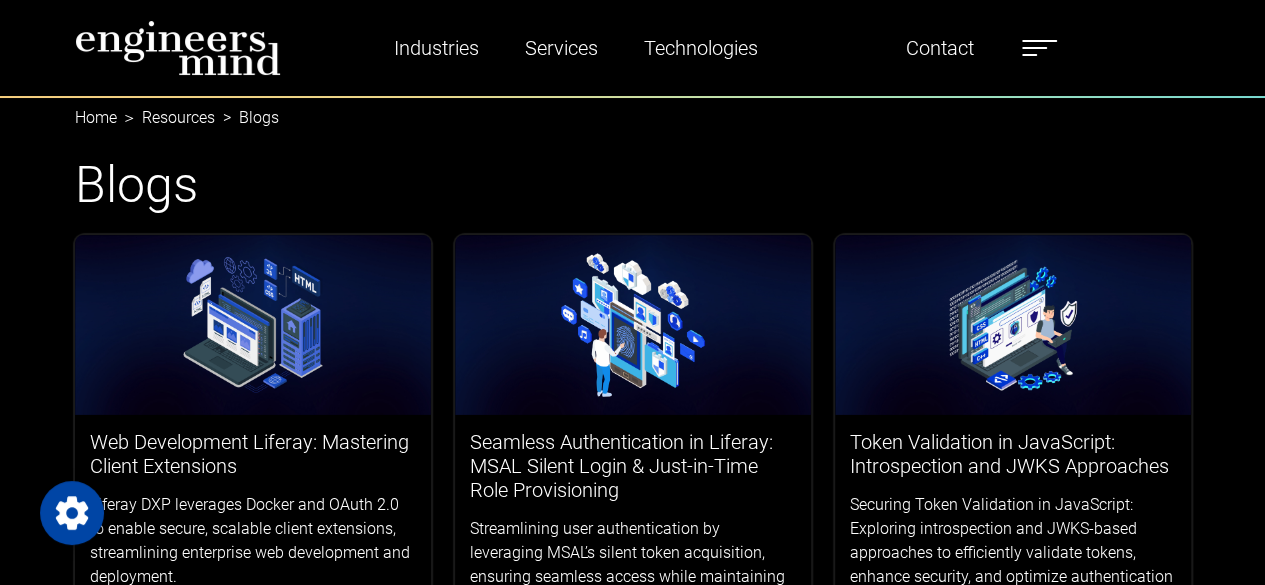type on "*********" 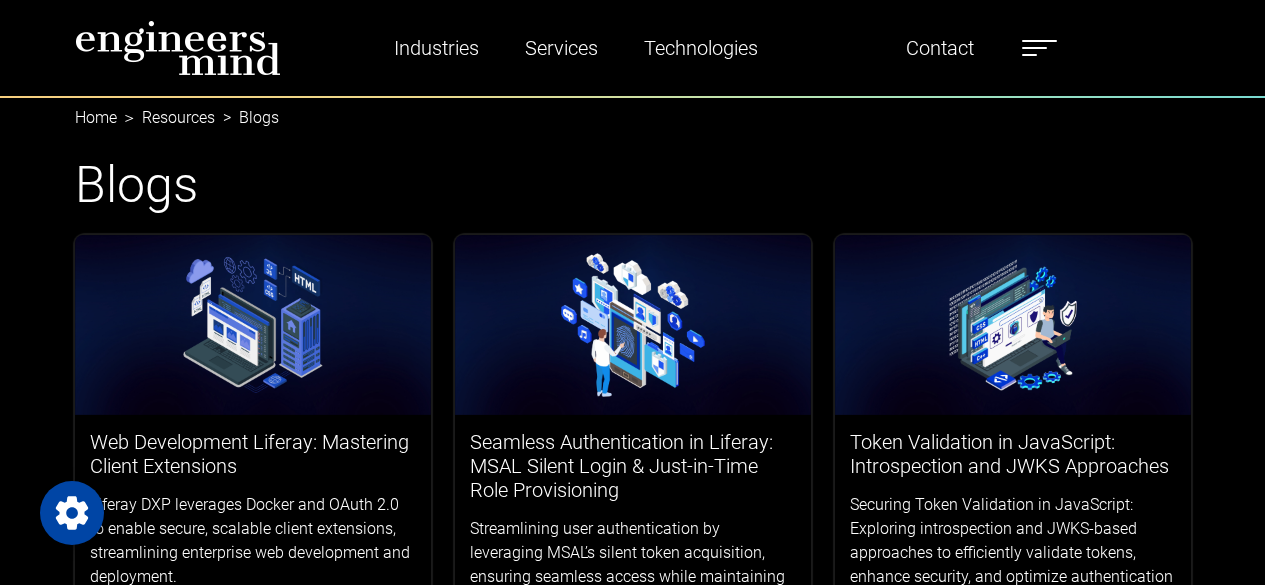 type on "*********" 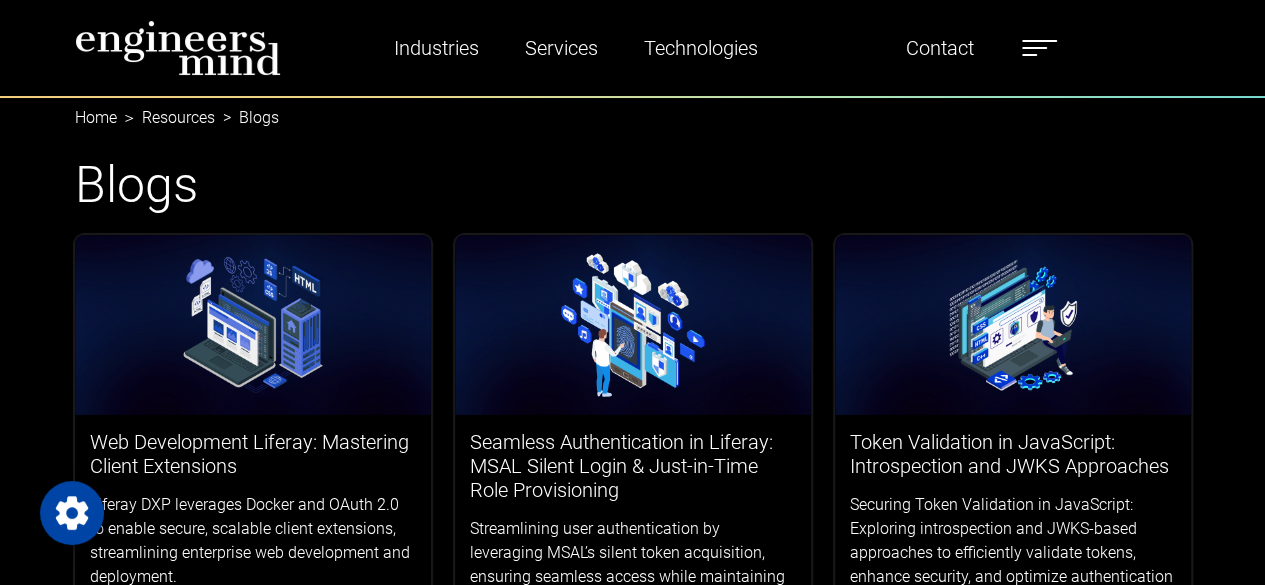 scroll, scrollTop: 0, scrollLeft: 0, axis: both 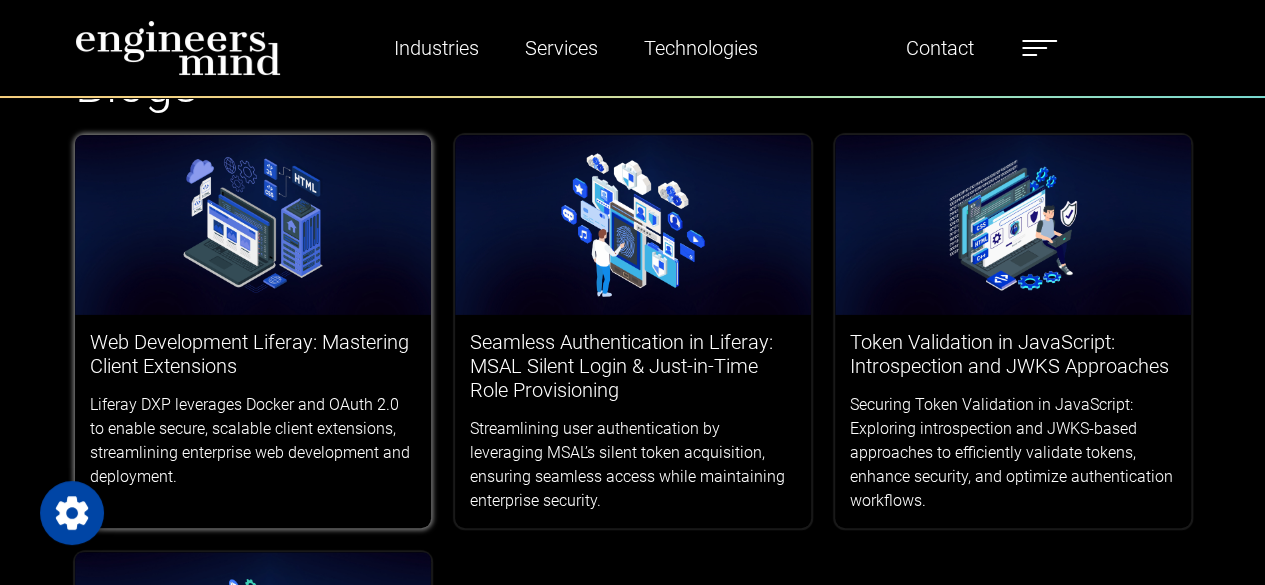 click at bounding box center [253, 225] 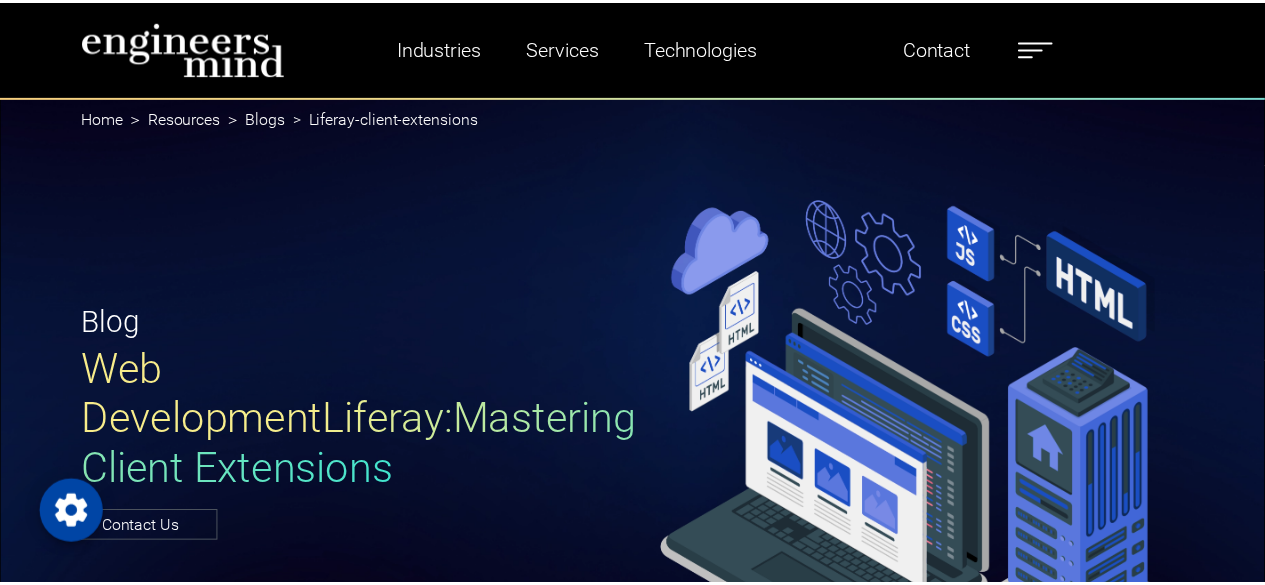 scroll, scrollTop: 0, scrollLeft: 0, axis: both 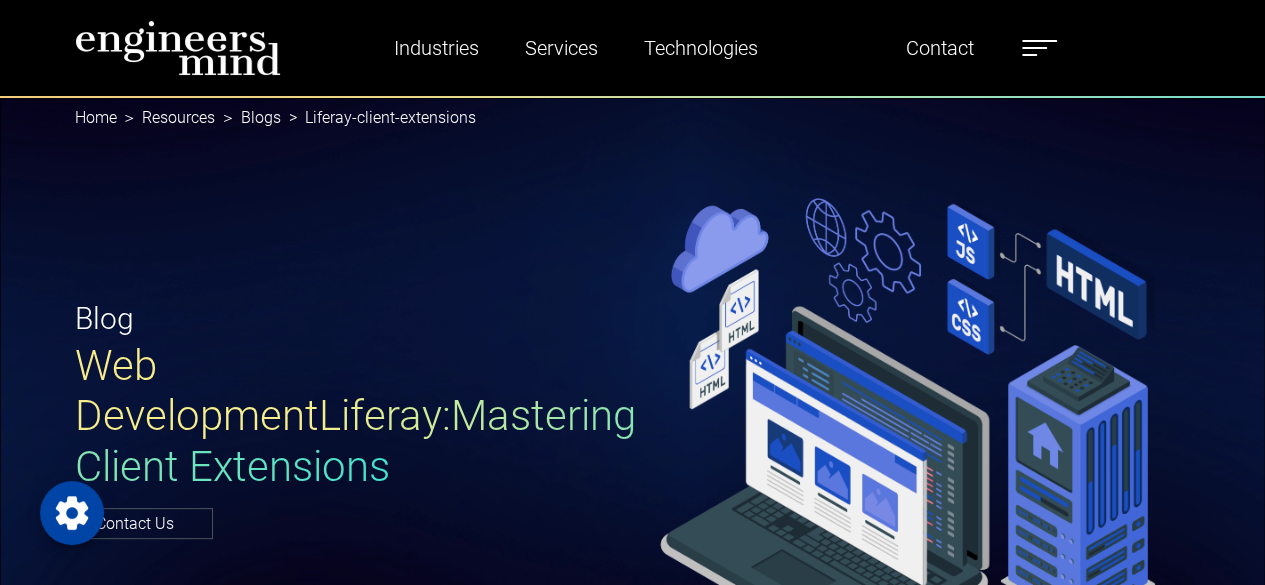 type on "*********" 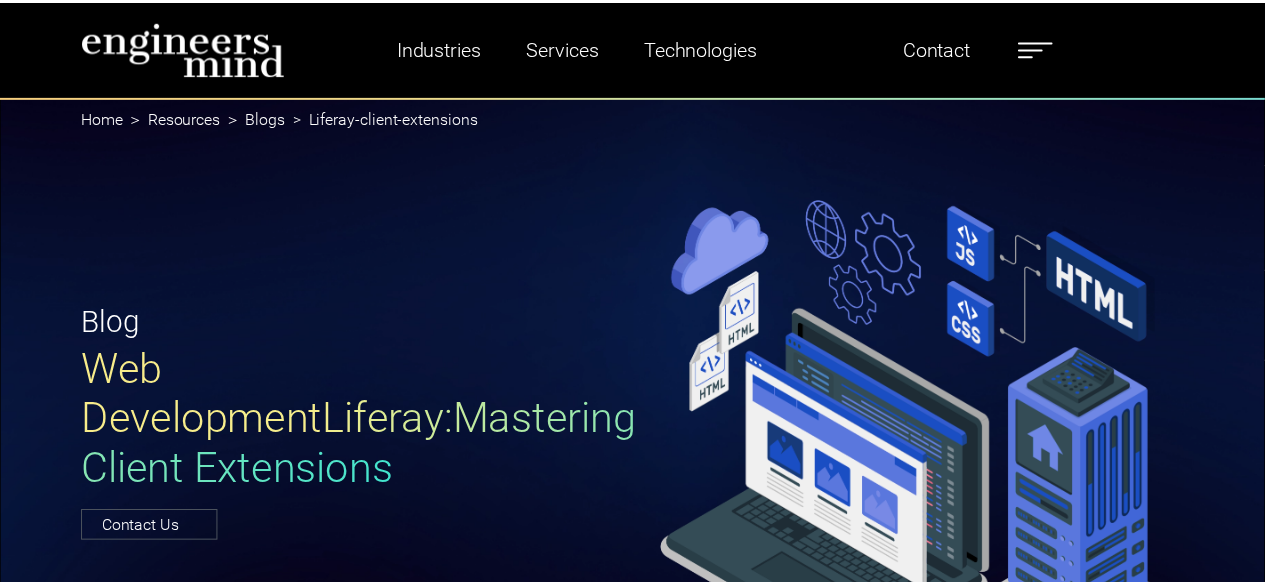 scroll, scrollTop: 0, scrollLeft: 0, axis: both 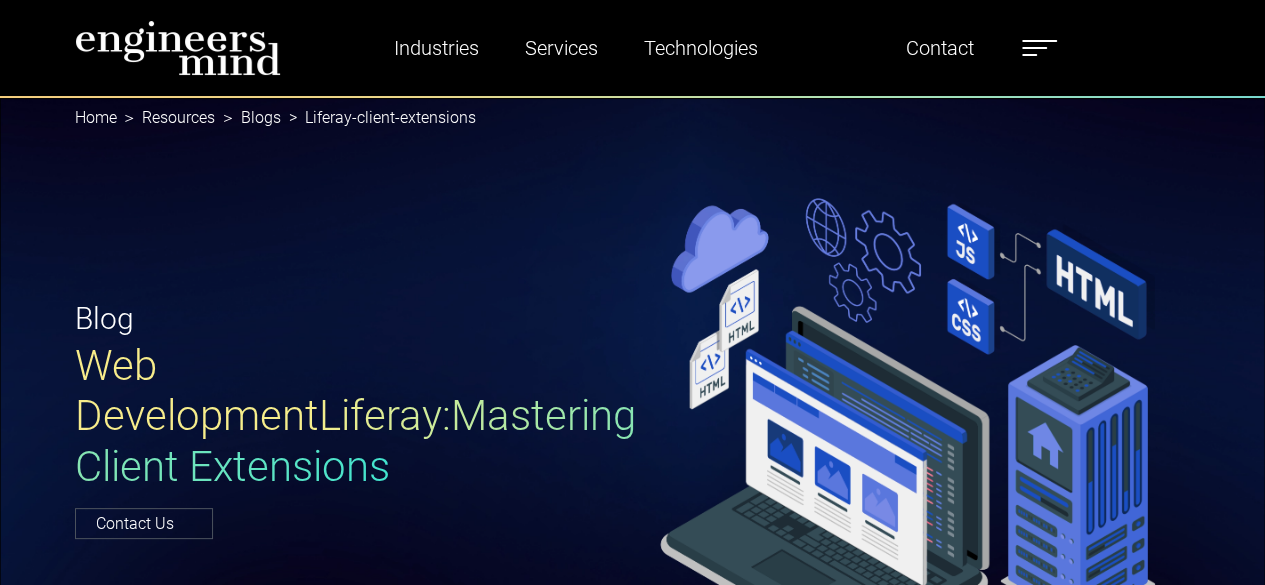 type on "*********" 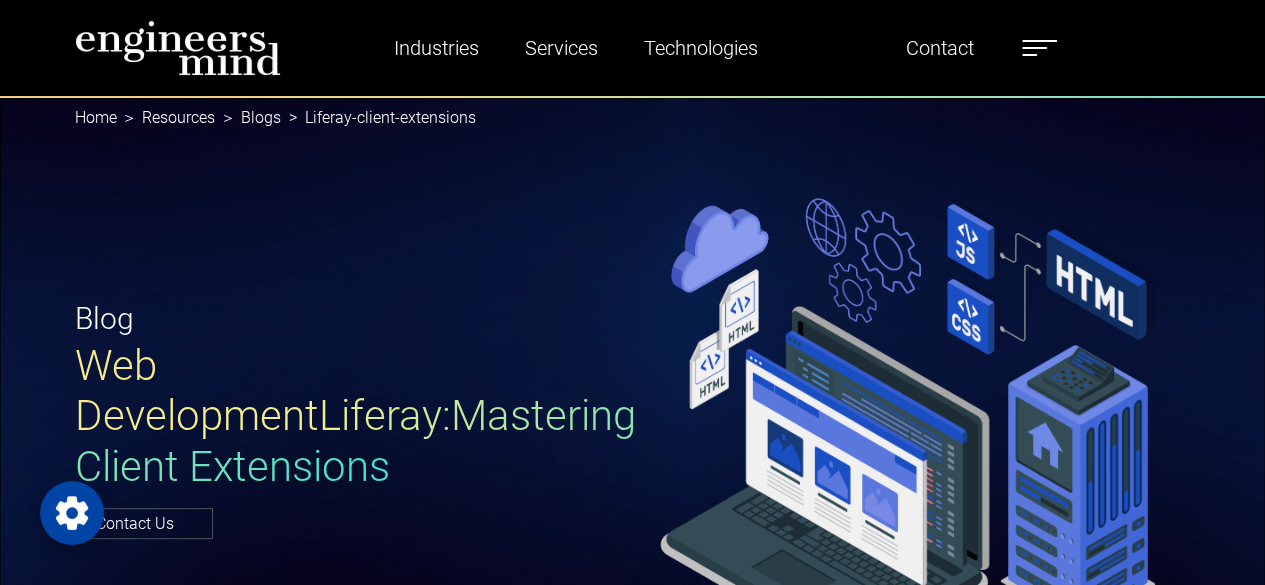 scroll, scrollTop: 0, scrollLeft: 0, axis: both 